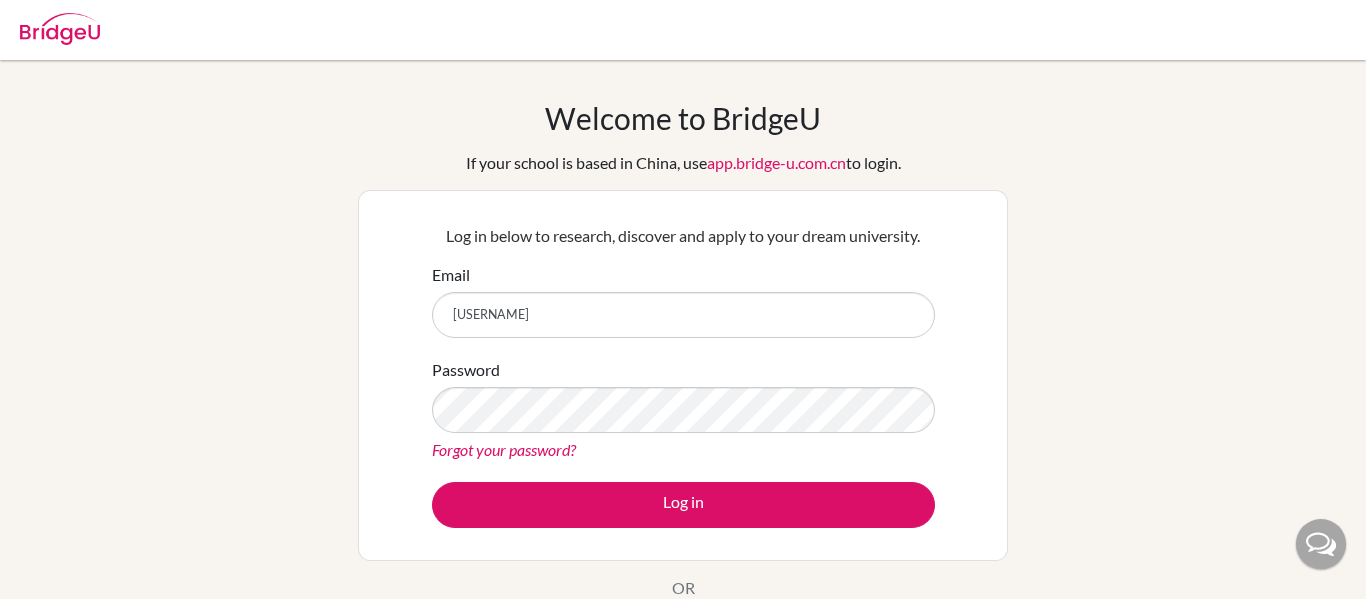 scroll, scrollTop: 0, scrollLeft: 0, axis: both 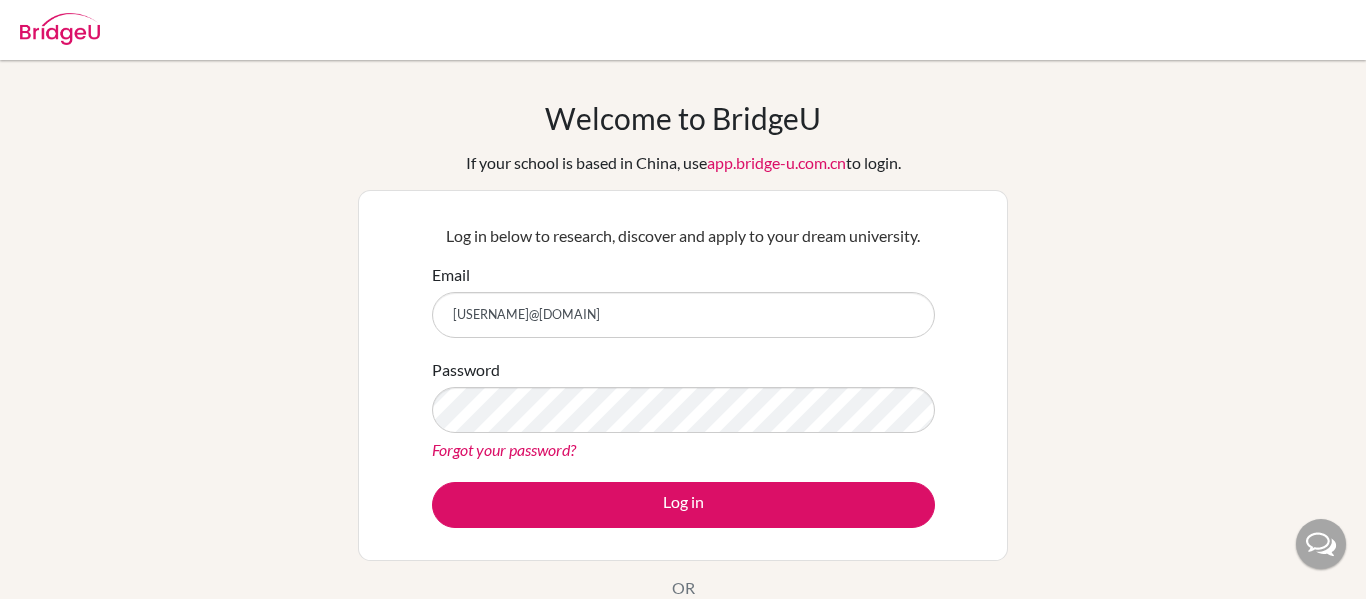 type on "[USERNAME]@[DOMAIN]" 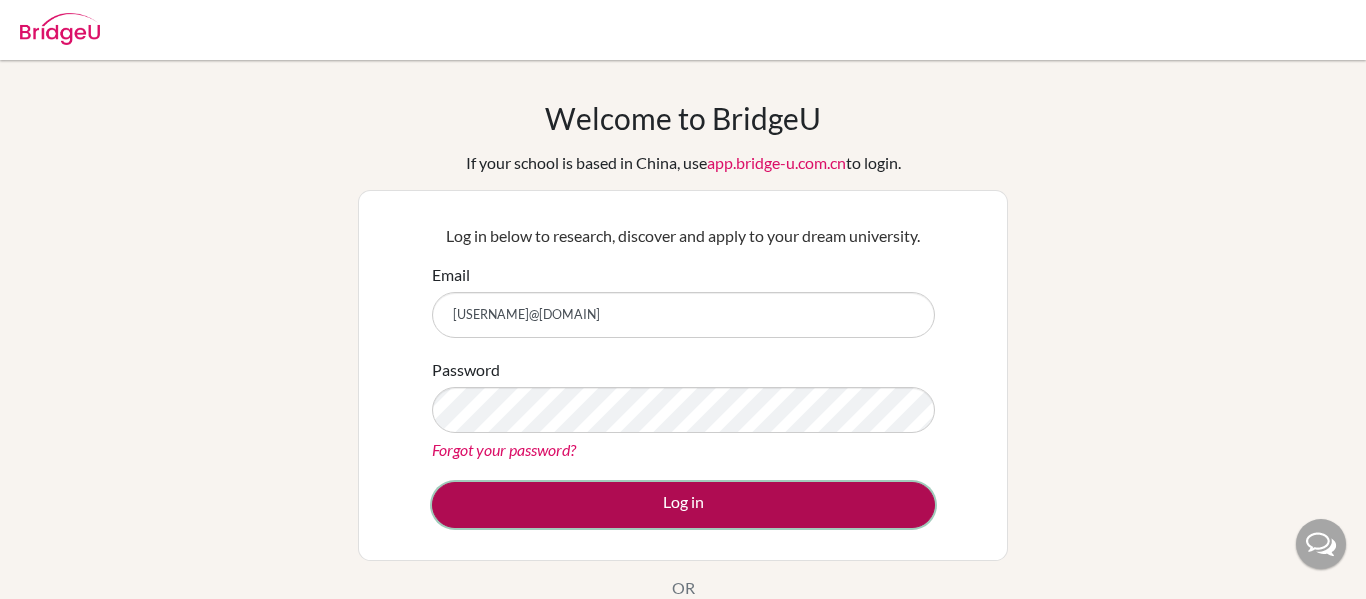click on "Log in" at bounding box center [683, 505] 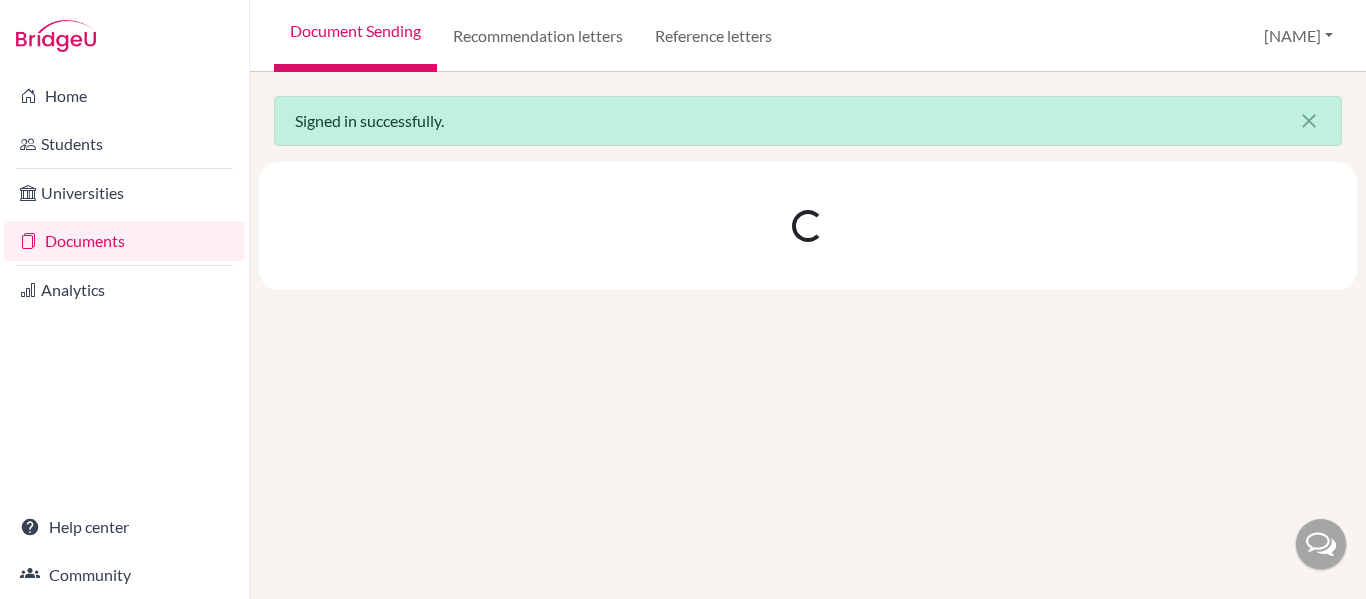 scroll, scrollTop: 0, scrollLeft: 0, axis: both 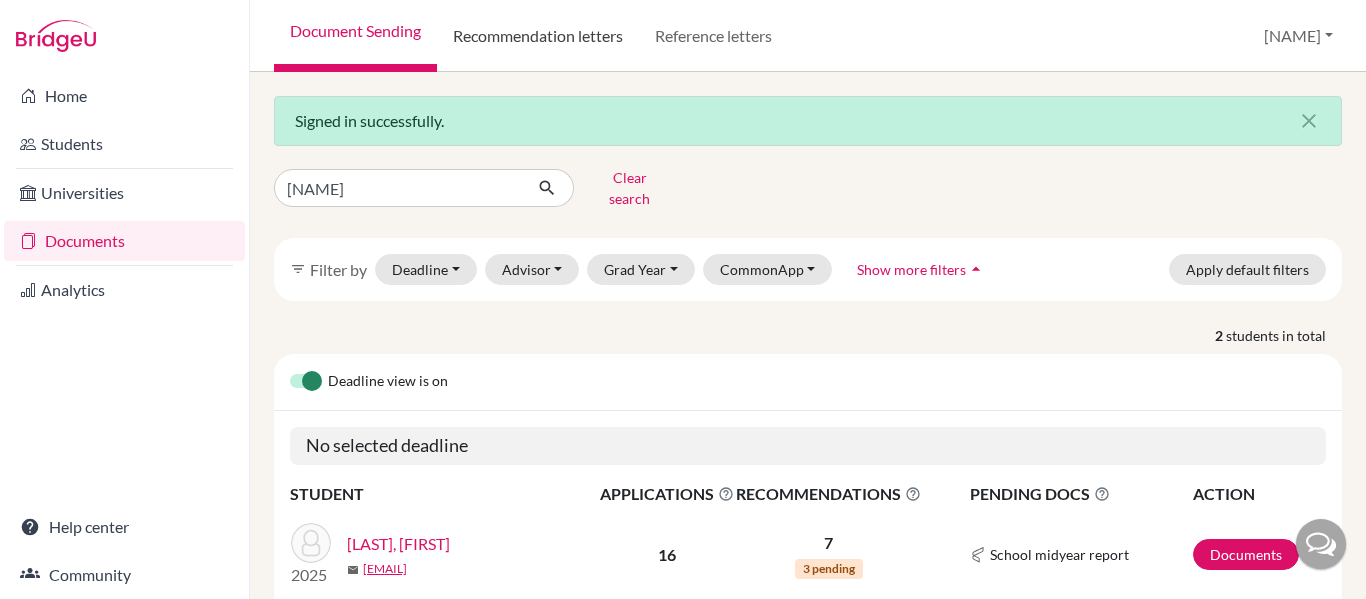 click on "Recommendation letters" at bounding box center (538, 36) 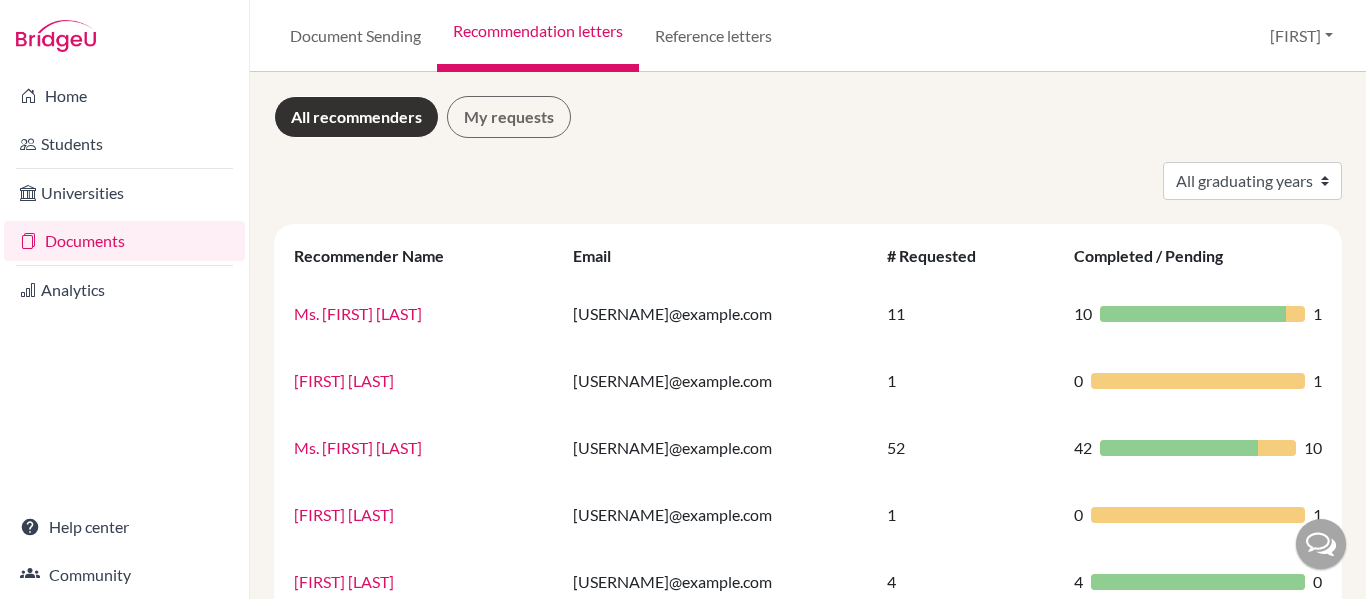 scroll, scrollTop: 0, scrollLeft: 0, axis: both 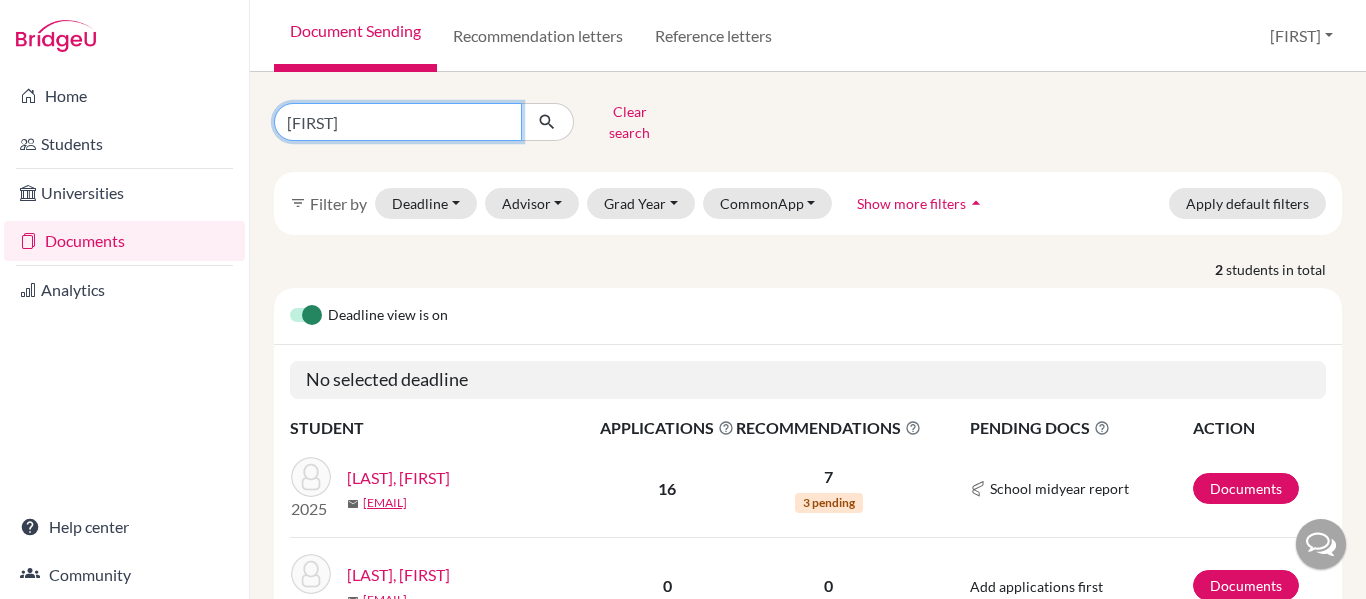click on "[NAME]" at bounding box center [398, 122] 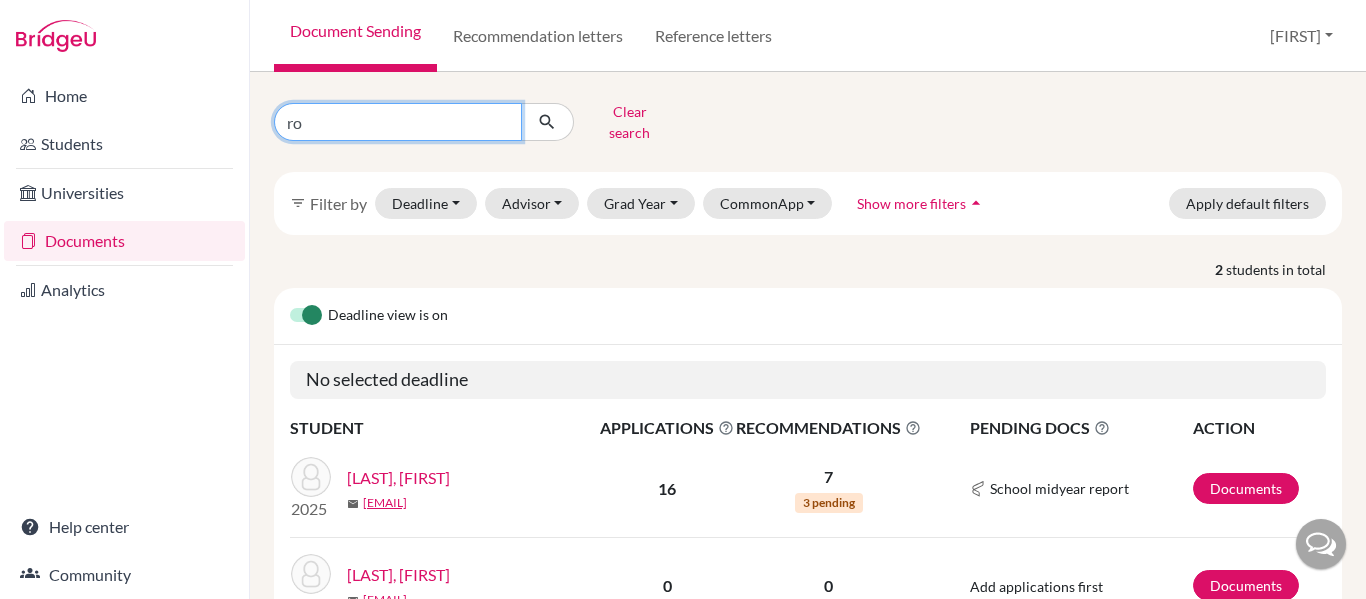type on "r" 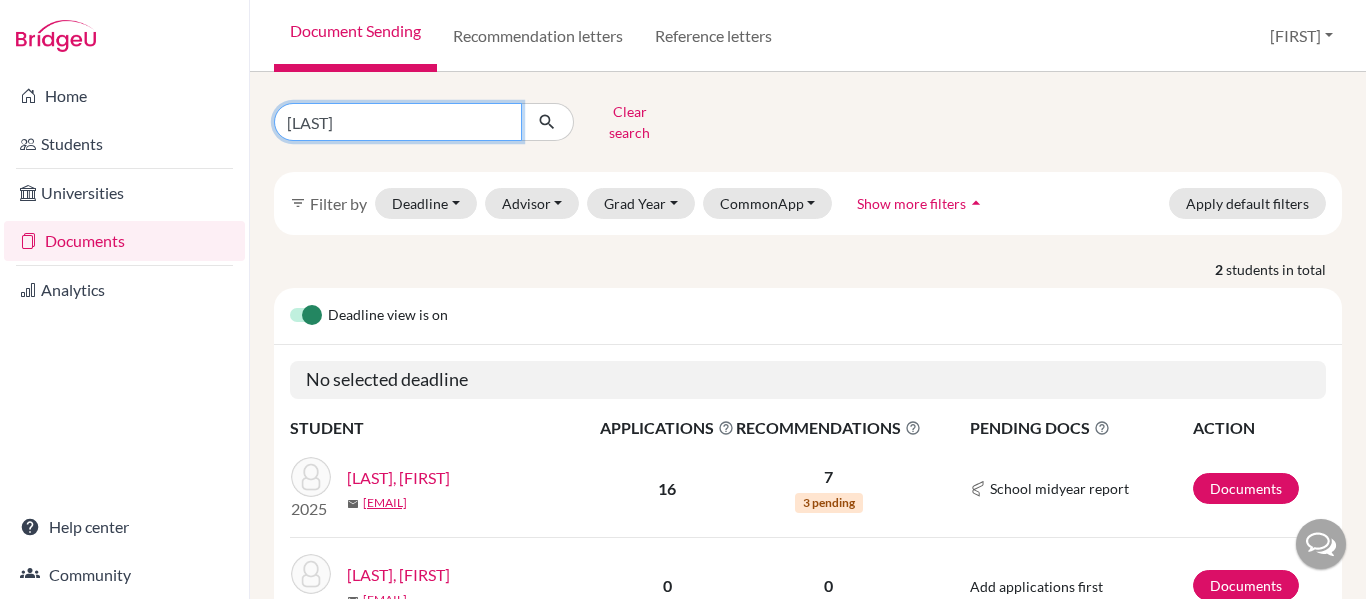 type on "fleming" 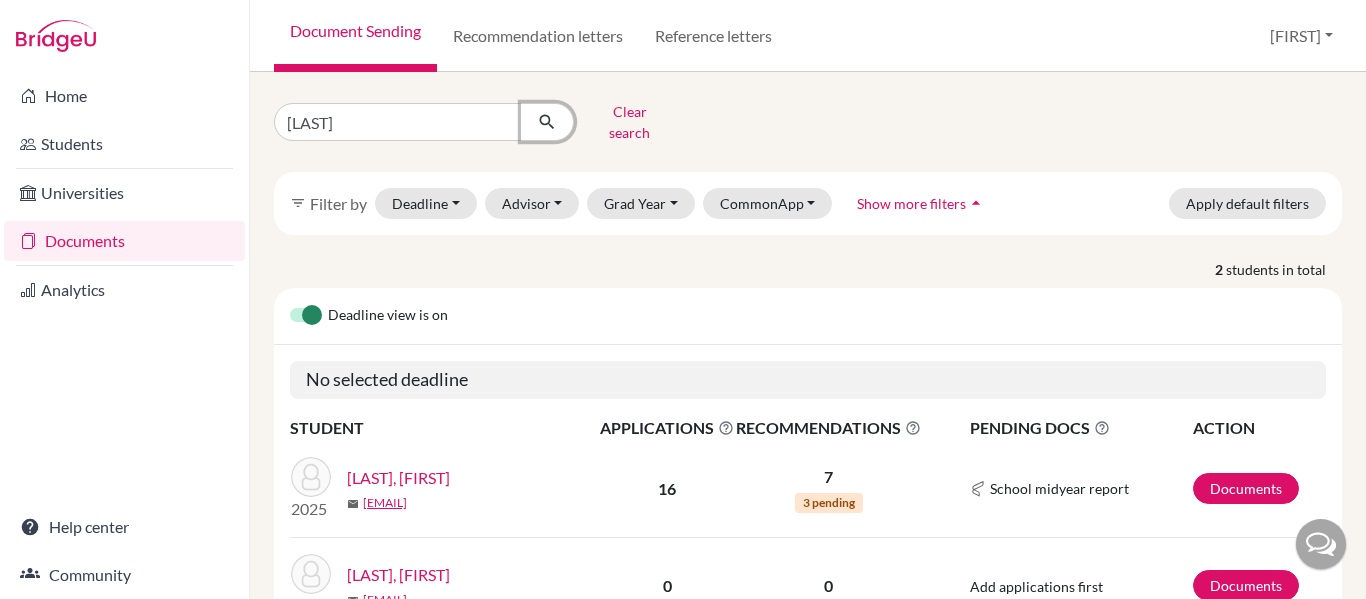 click at bounding box center [547, 122] 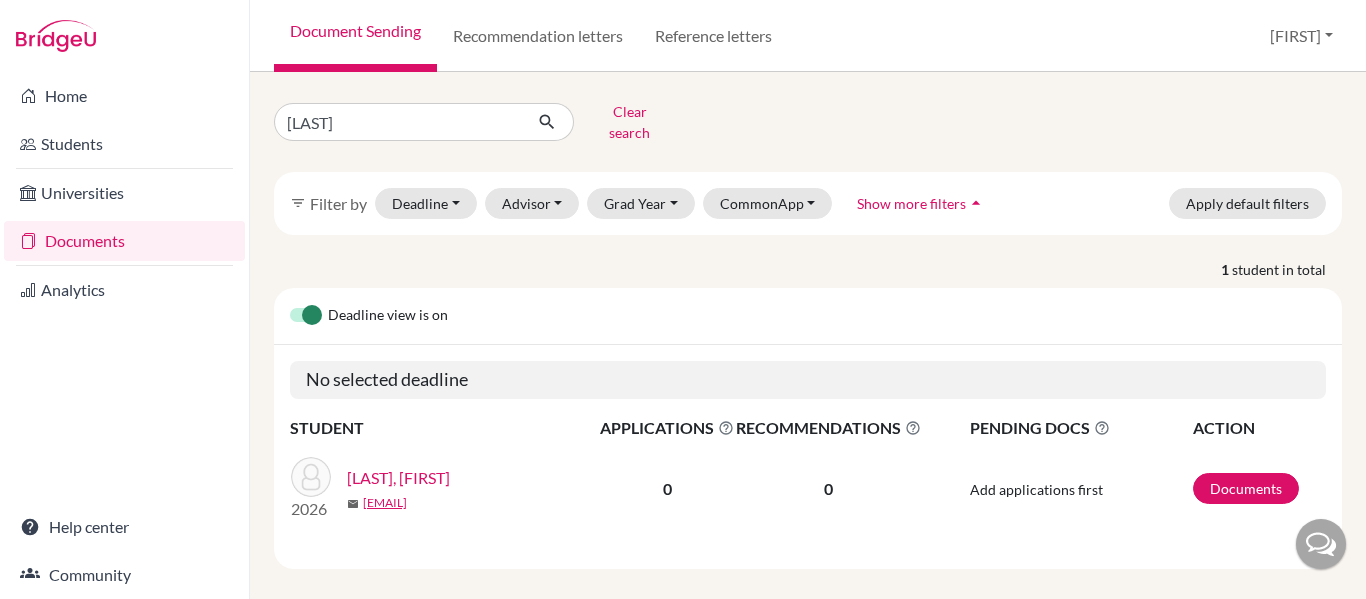 scroll, scrollTop: 4, scrollLeft: 0, axis: vertical 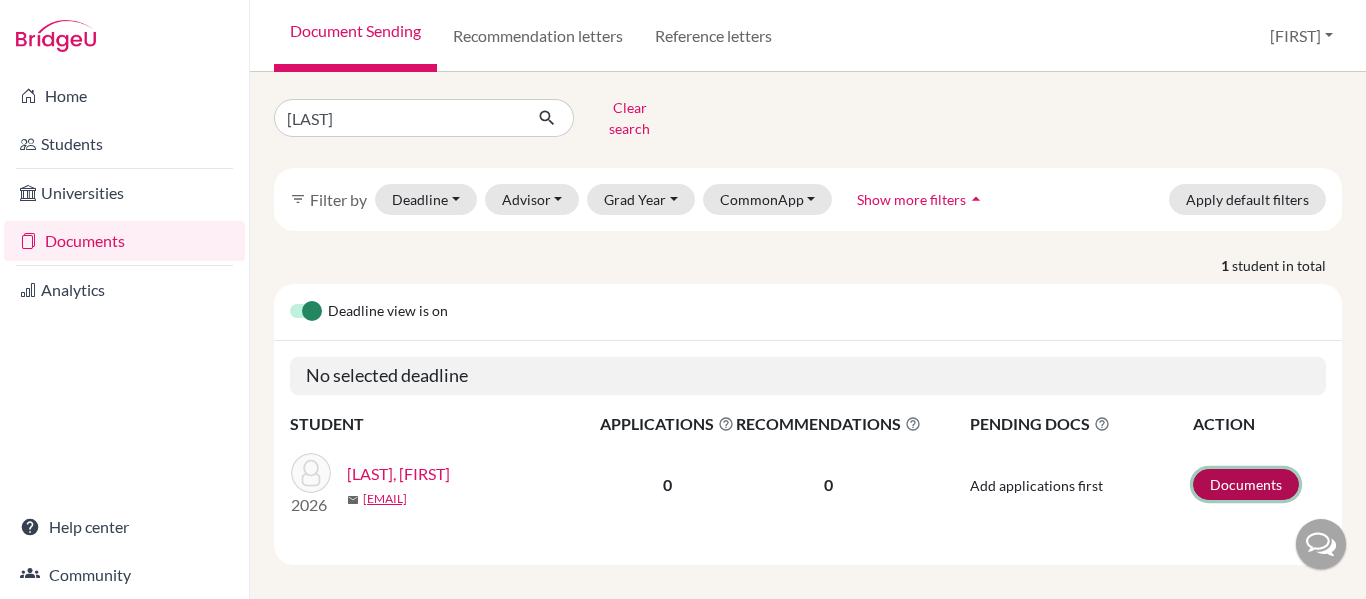 click on "Documents" at bounding box center (1246, 484) 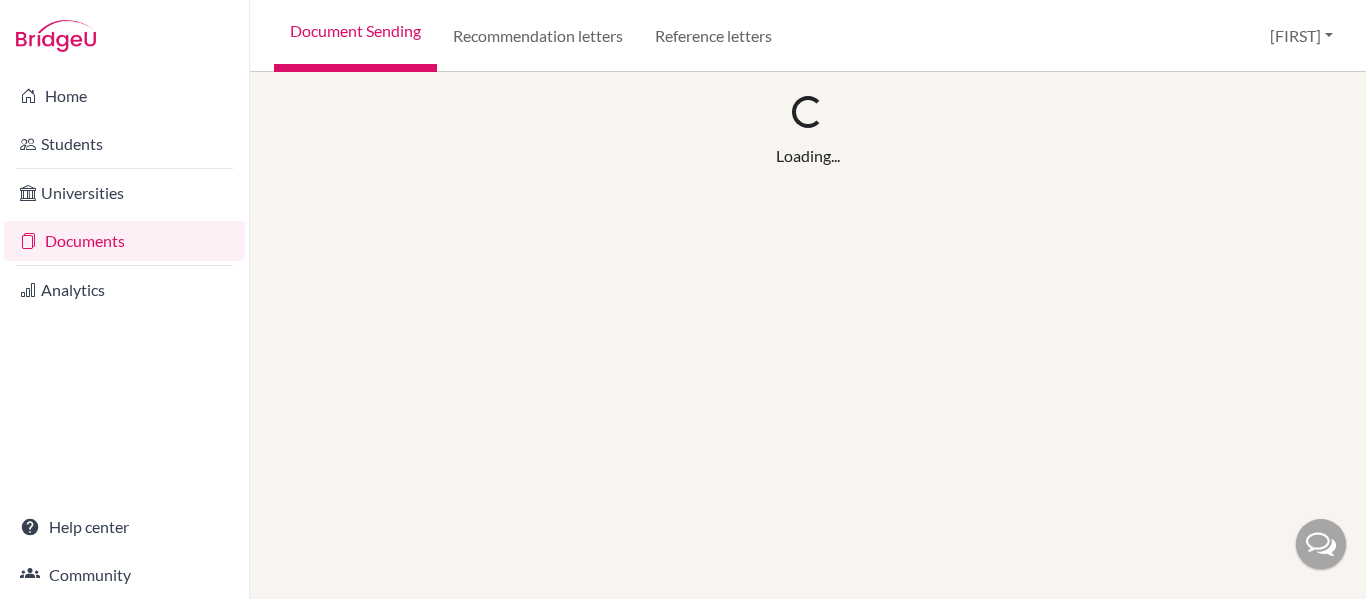 scroll, scrollTop: 0, scrollLeft: 0, axis: both 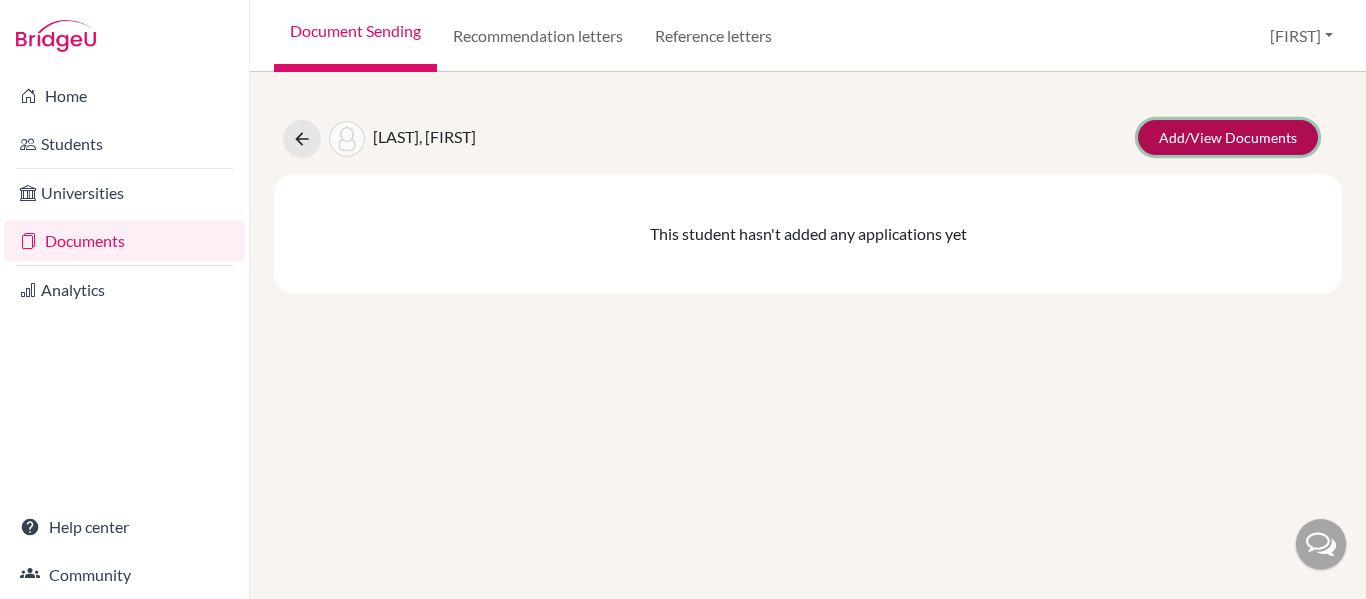 click on "Add/View Documents" at bounding box center [1228, 137] 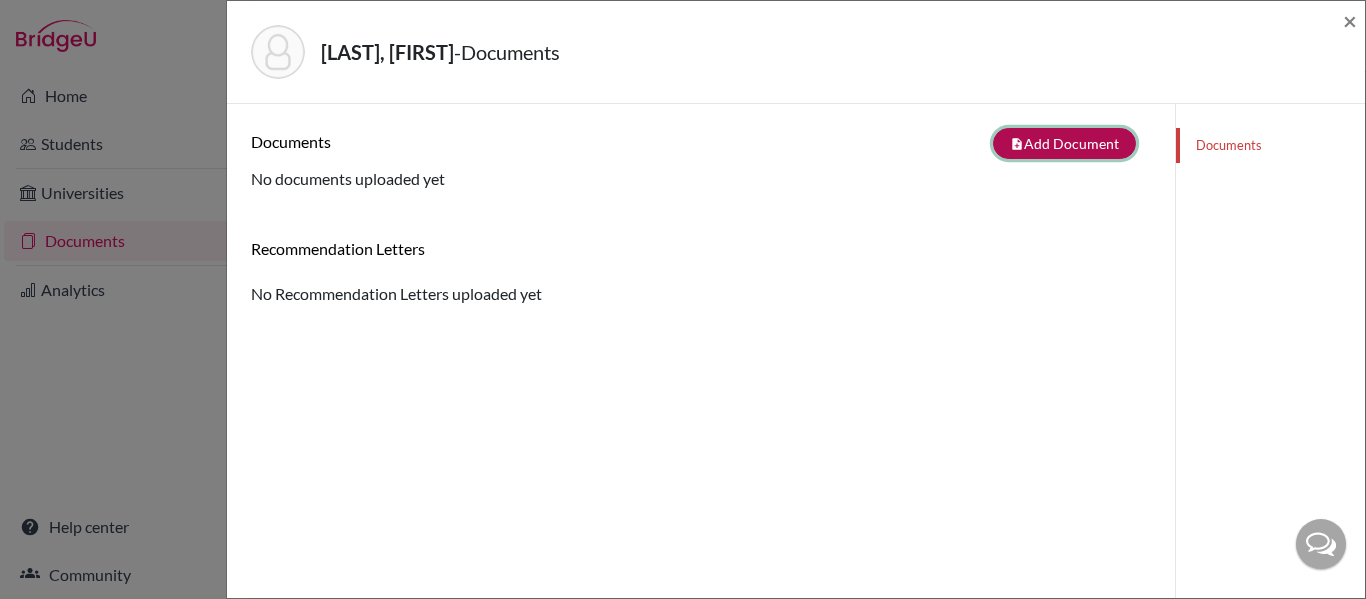 click on "note_add  Add Document" at bounding box center (1064, 143) 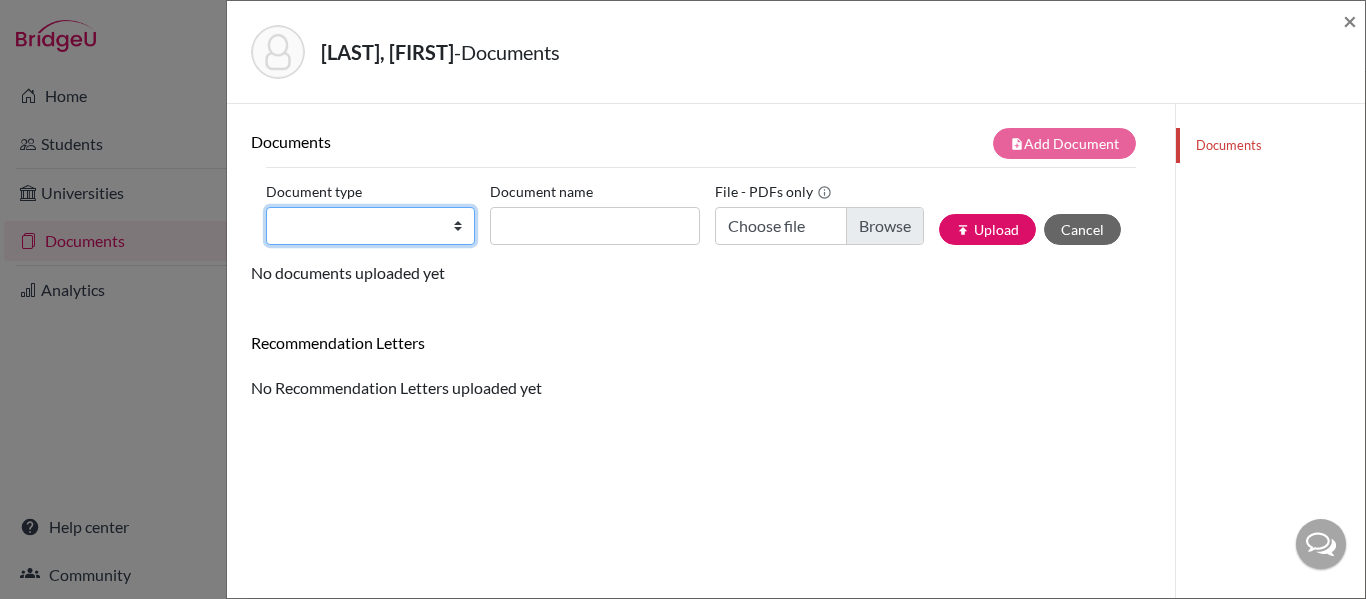 click on "Change explanation for Common App reports Counselor recommendation International official results School profile School report Teacher recommendation Transcript Transcript Courses Other" at bounding box center (370, 226) 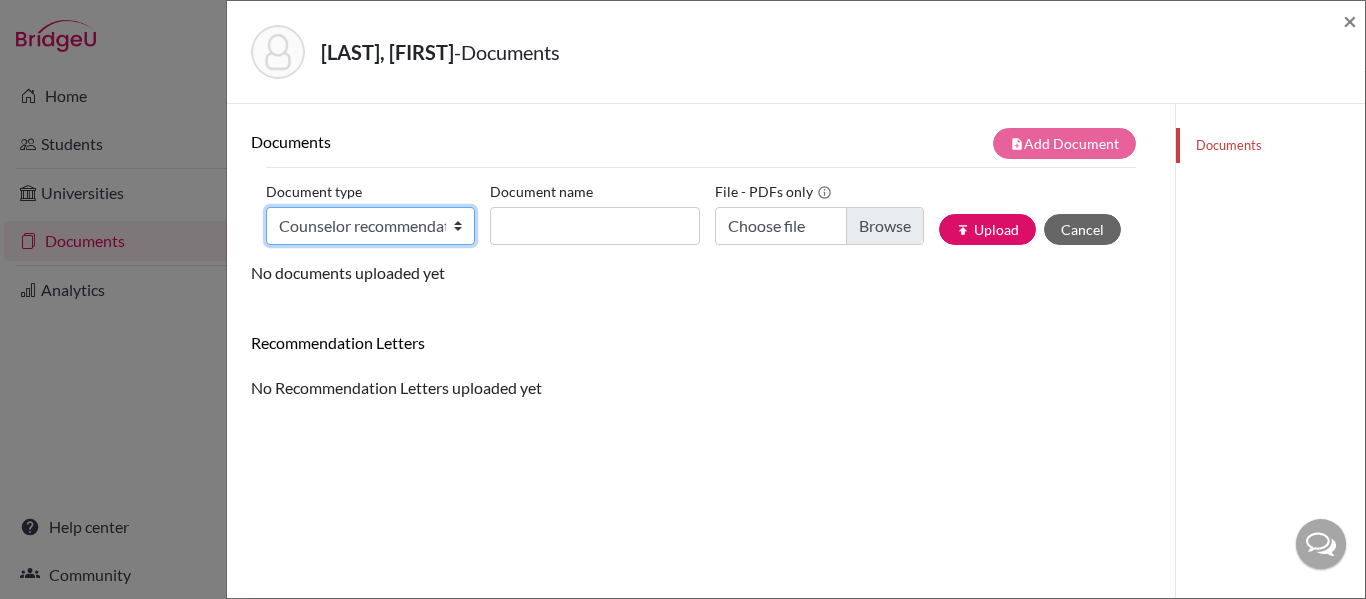 click on "Change explanation for Common App reports Counselor recommendation International official results School profile School report Teacher recommendation Transcript Transcript Courses Other" at bounding box center [370, 226] 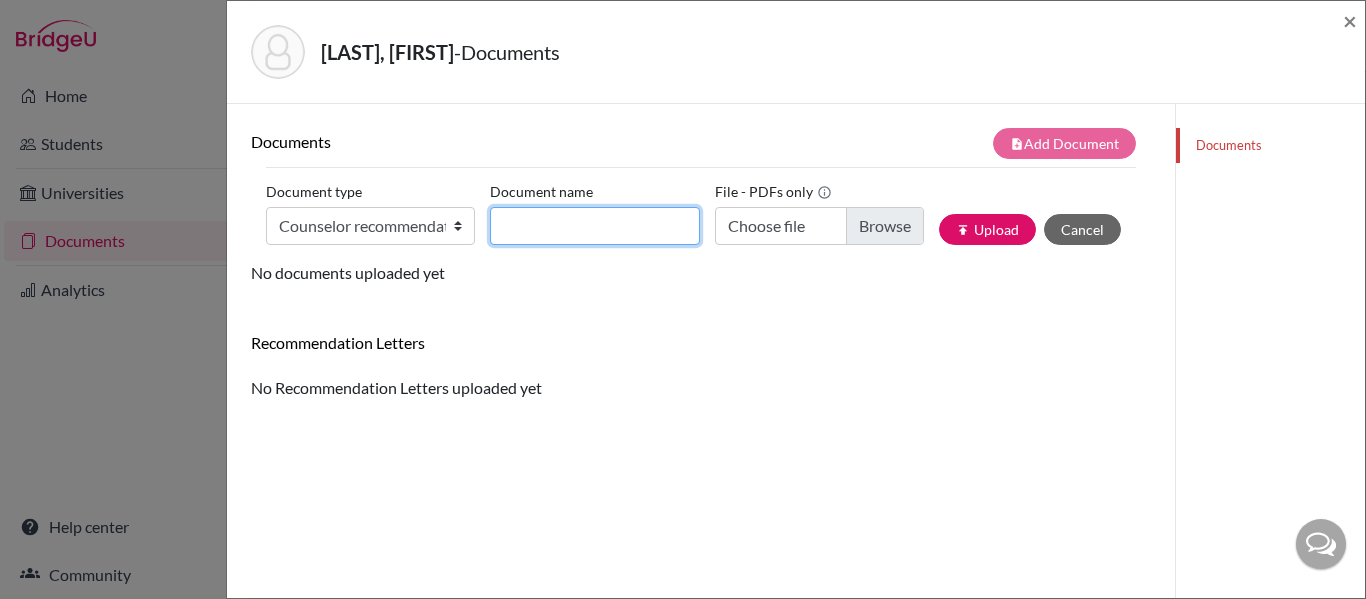 click on "Document name" 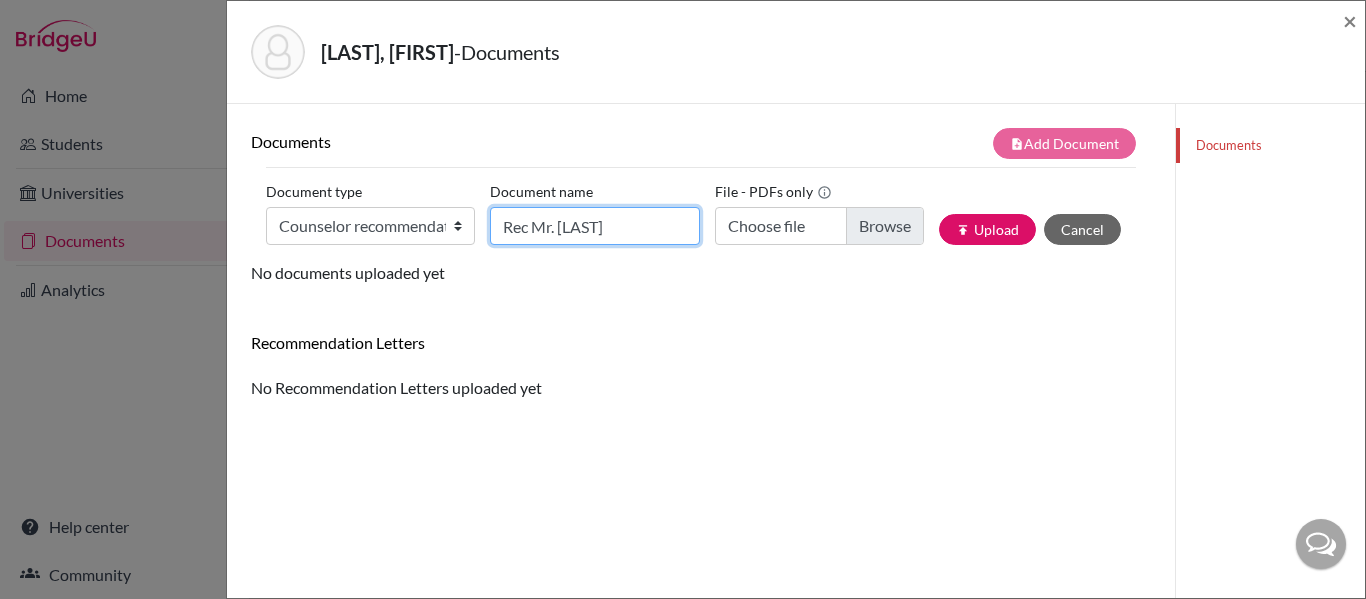 type on "Rec Mr. [LAST]" 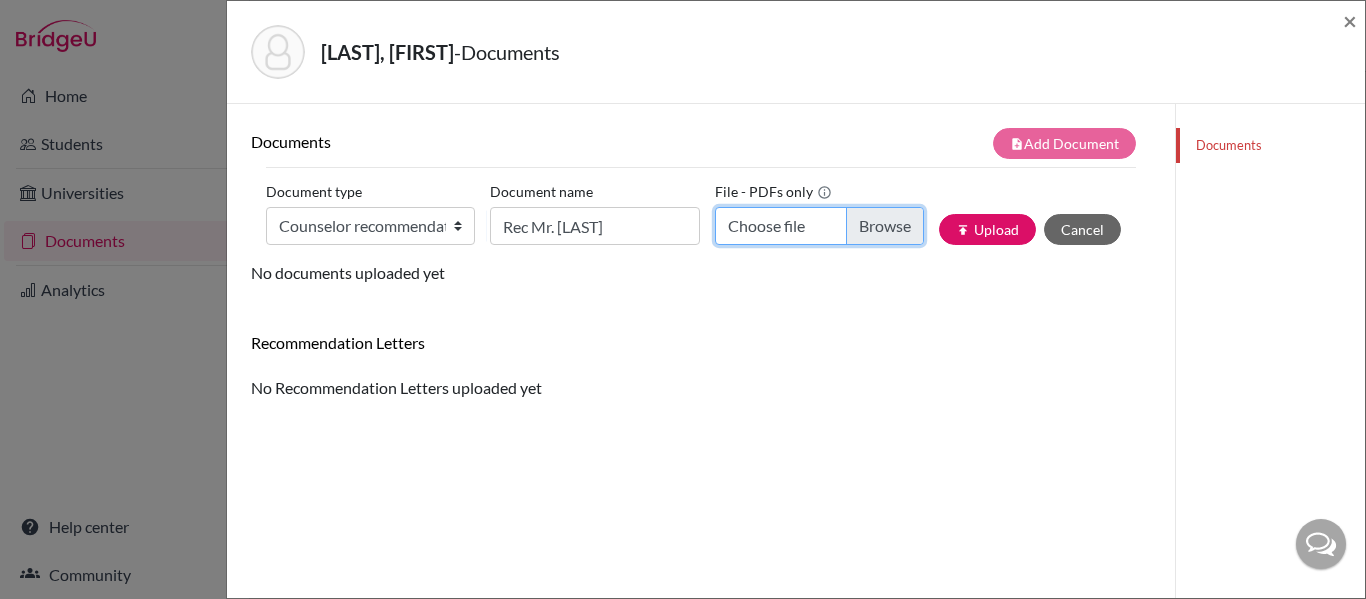 click on "Choose file" at bounding box center (819, 226) 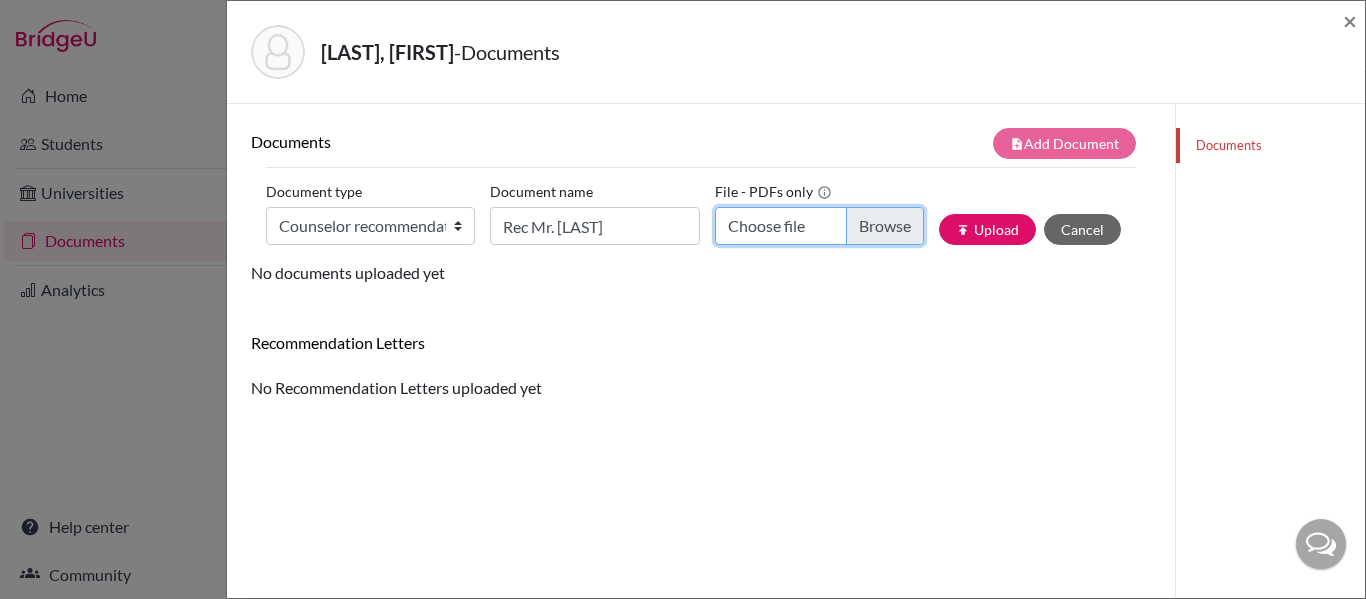 type on "C:\fakepath\[FIRST] [LAST] RECOMMENDATION.pdf" 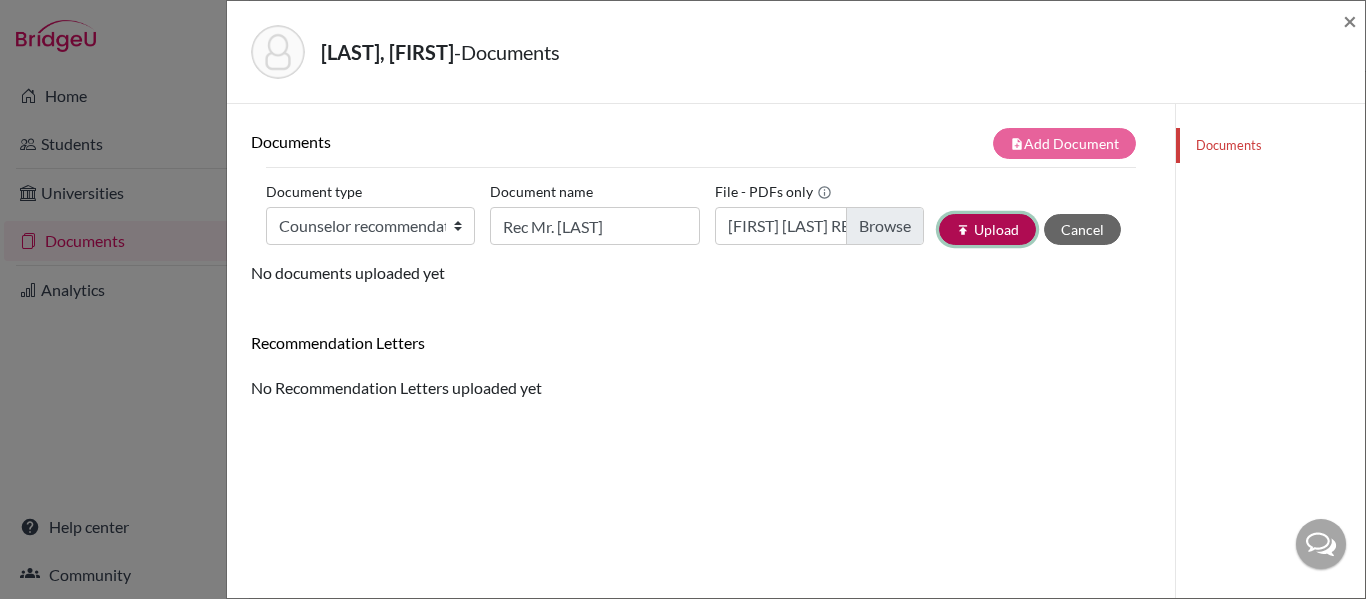click on "publish  Upload" at bounding box center [987, 229] 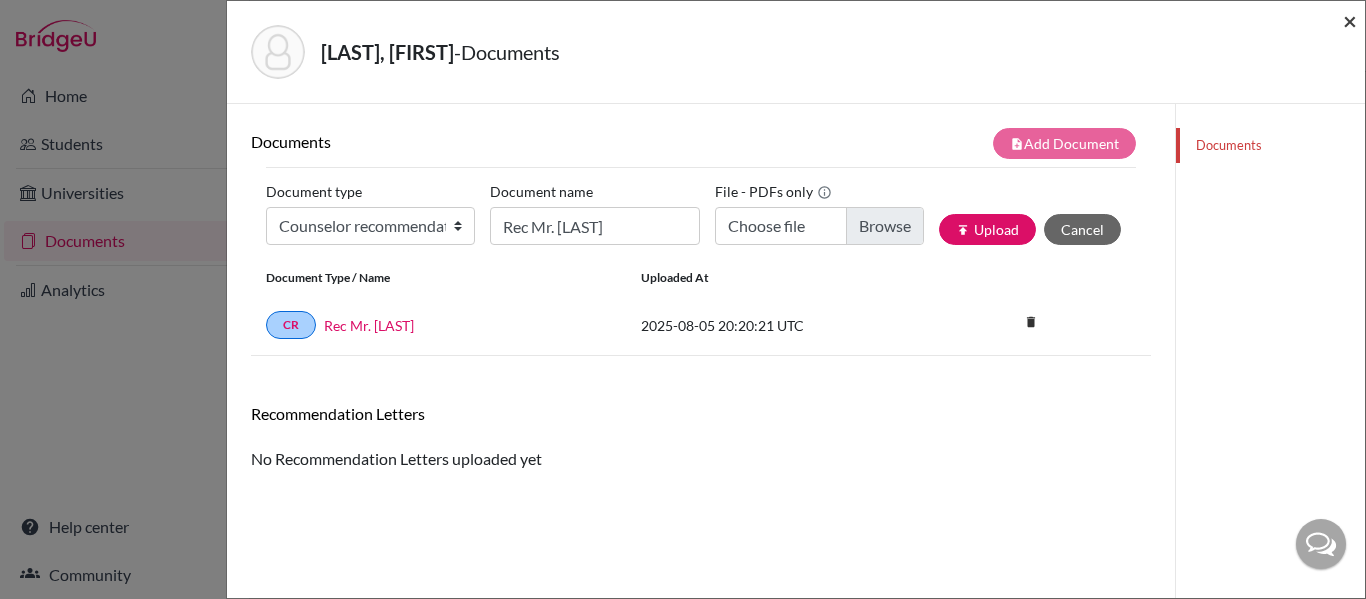 click on "×" at bounding box center [1350, 20] 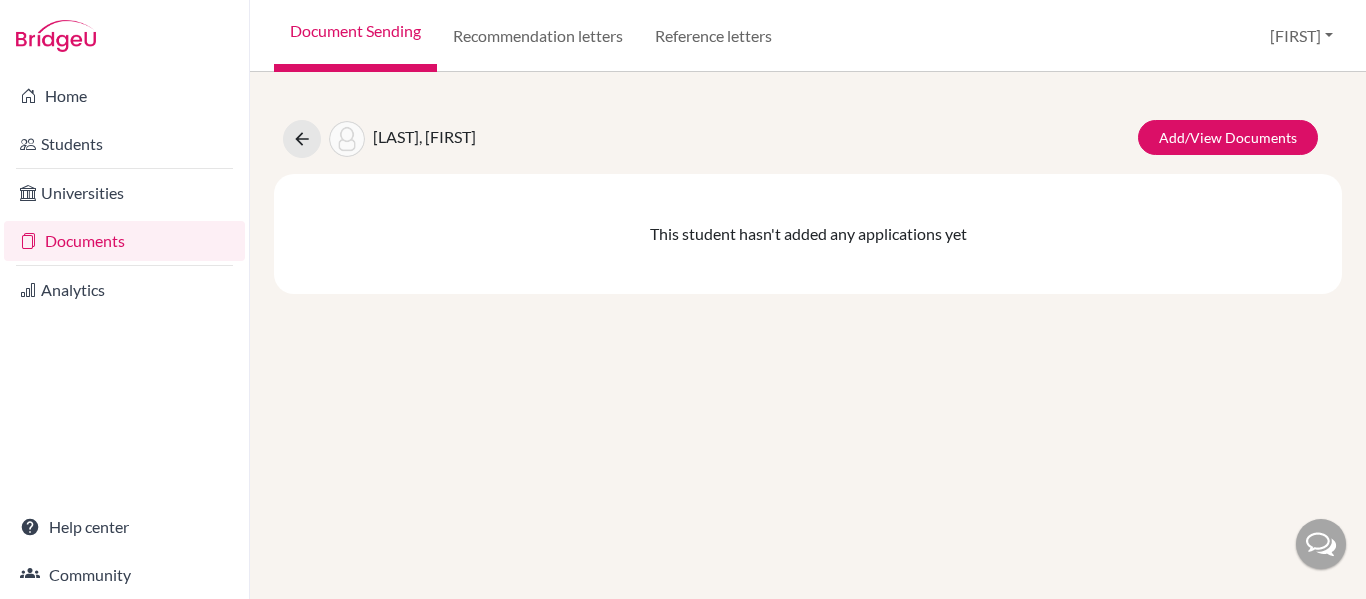 click on "Documents" at bounding box center [124, 241] 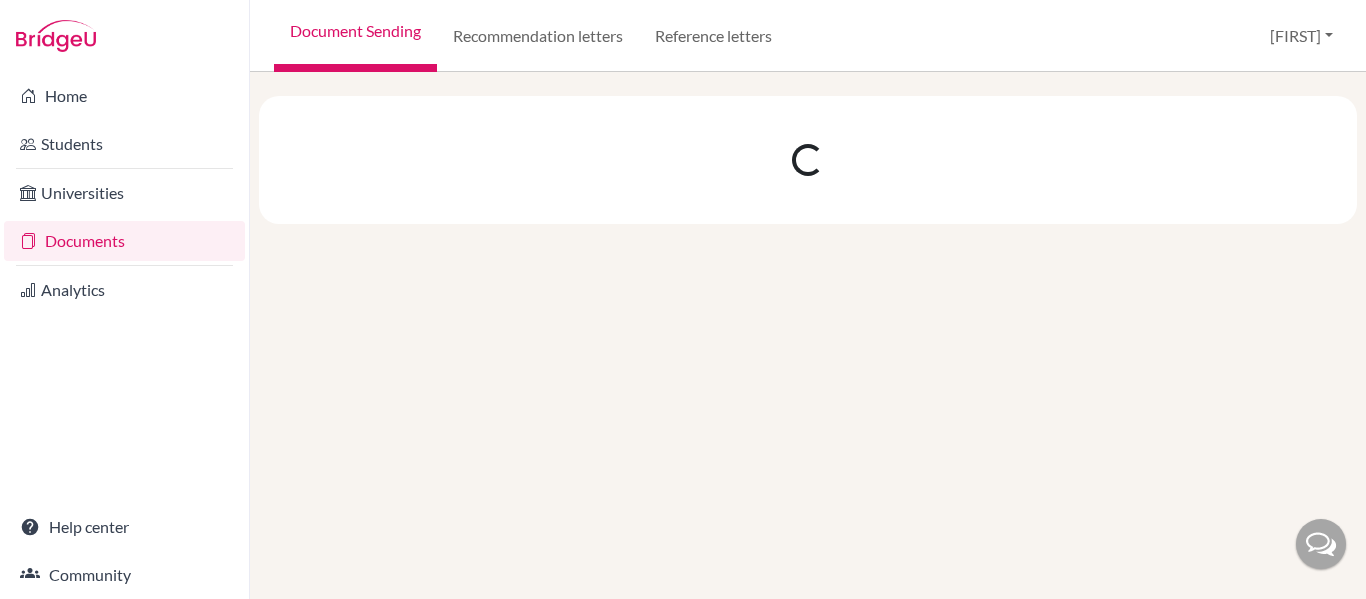 scroll, scrollTop: 0, scrollLeft: 0, axis: both 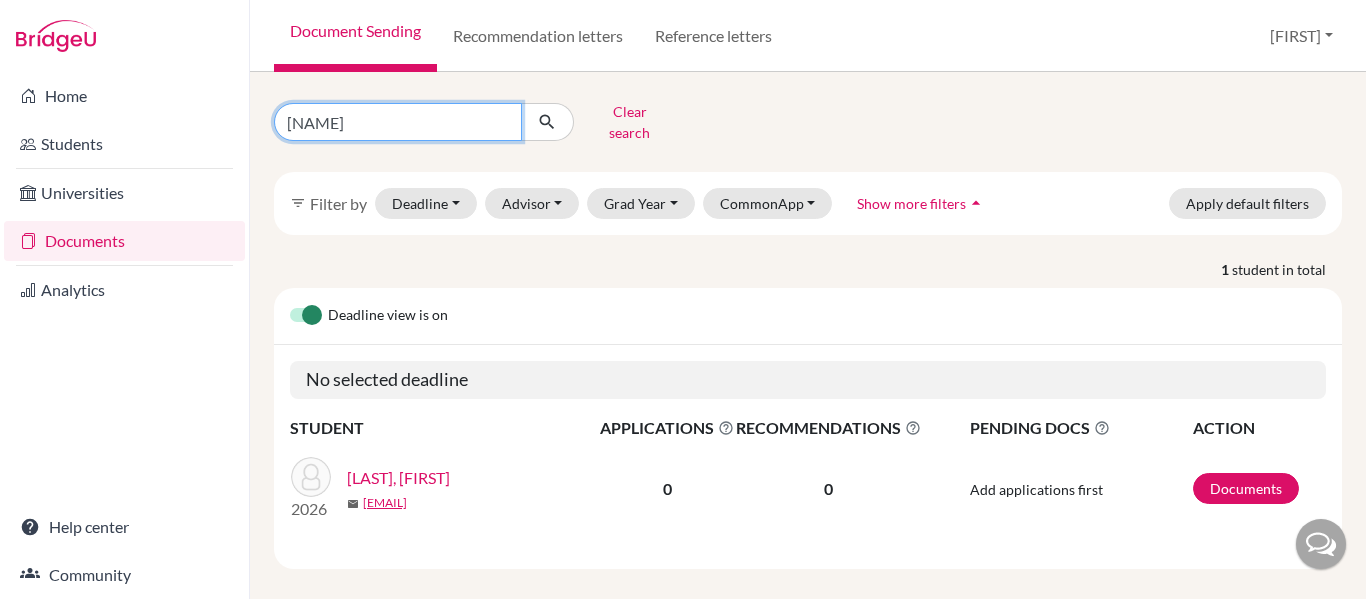click on "[NAME]" at bounding box center [398, 122] 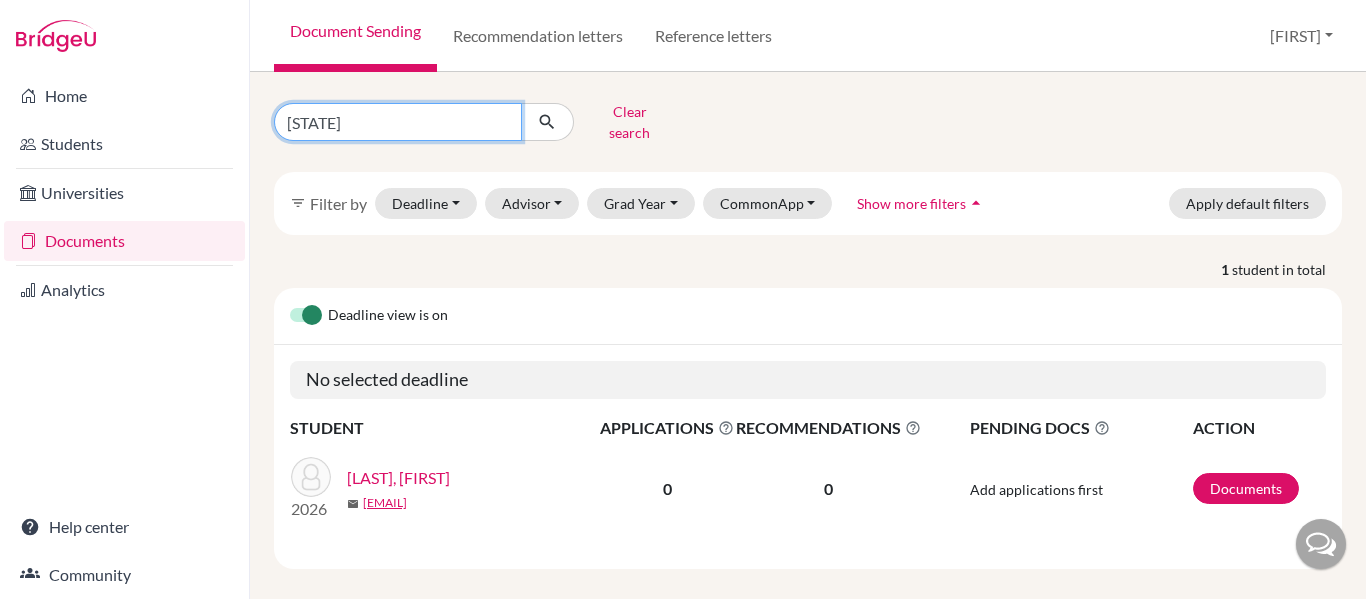 type on "f" 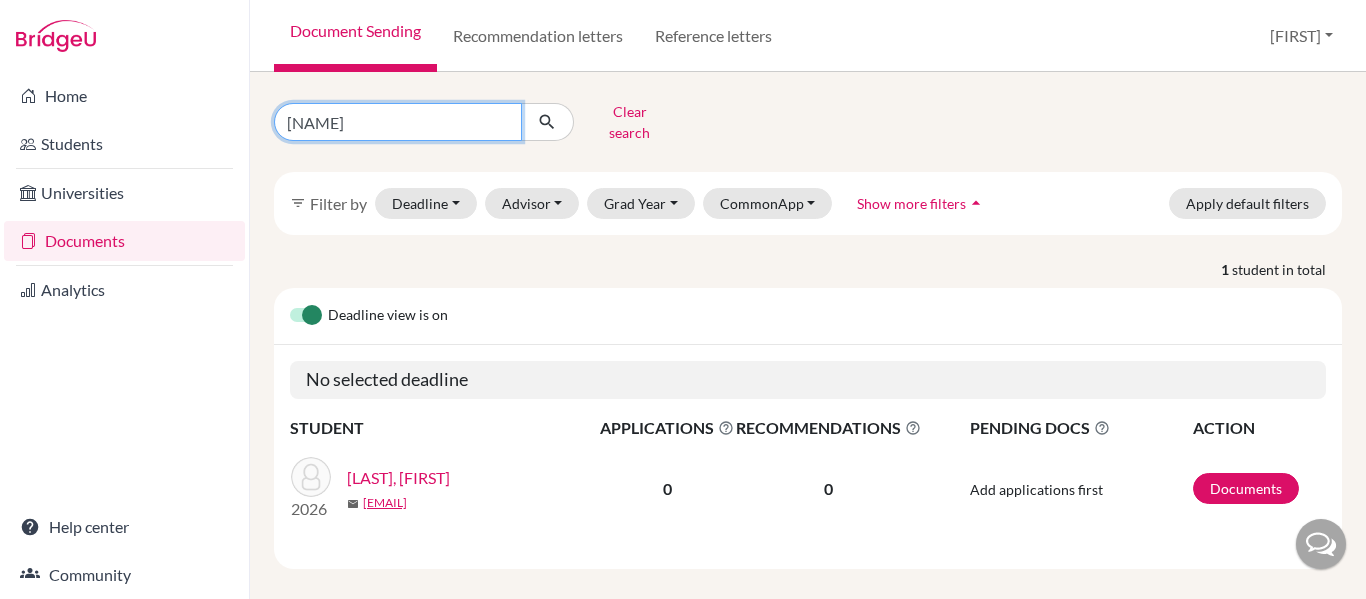 type on "[NAME]" 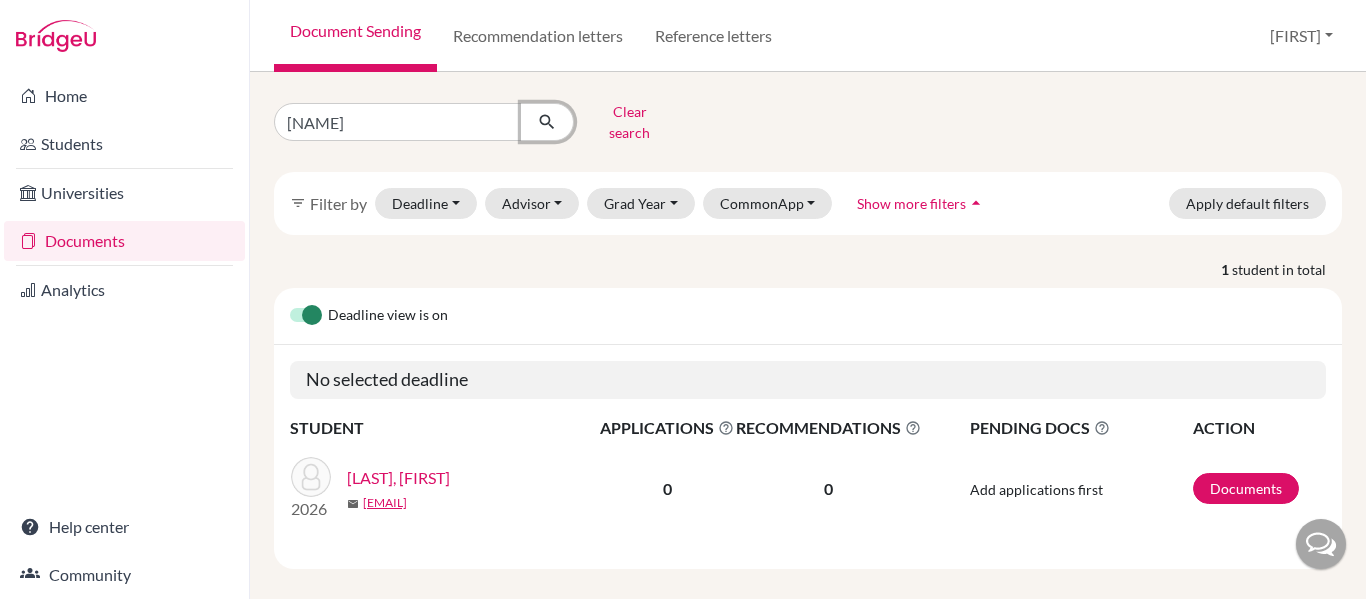 click at bounding box center [547, 122] 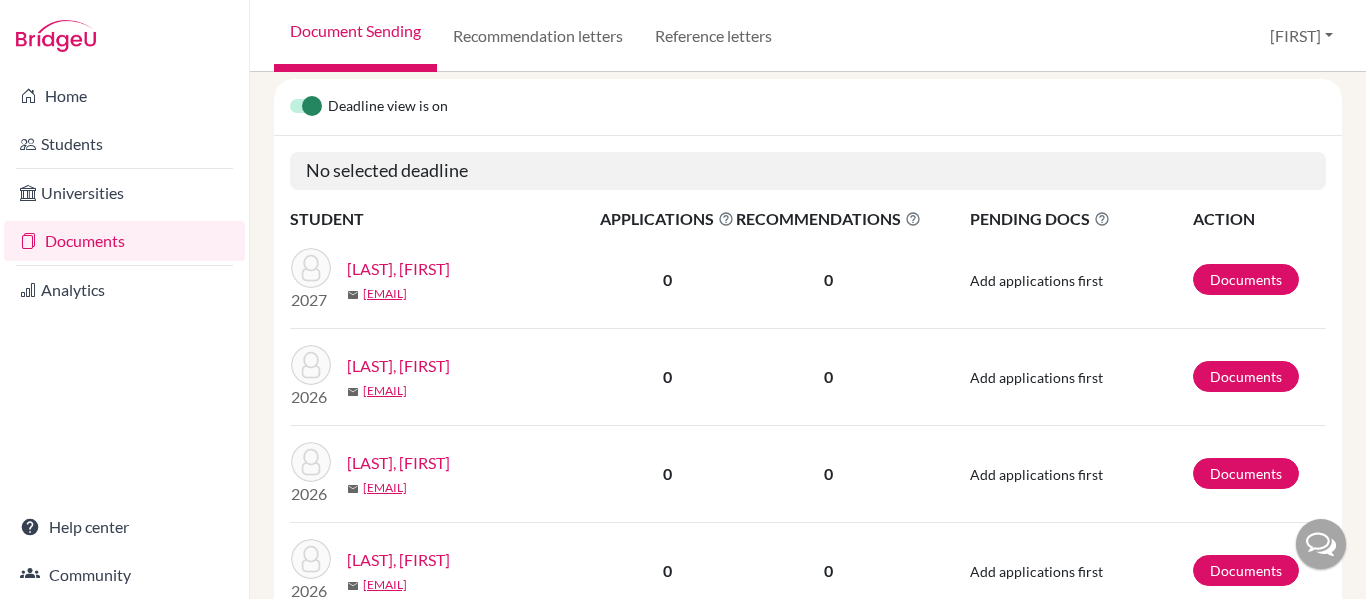 scroll, scrollTop: 211, scrollLeft: 0, axis: vertical 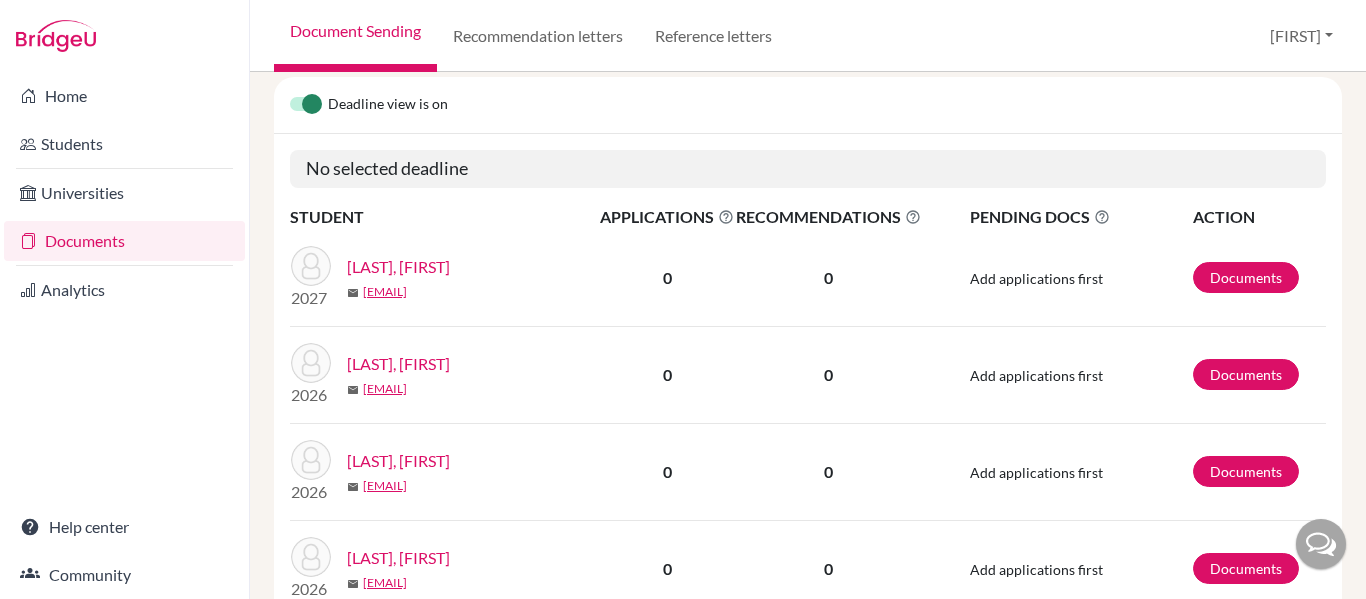 click on "[LAST], [FIRST]" at bounding box center (398, 461) 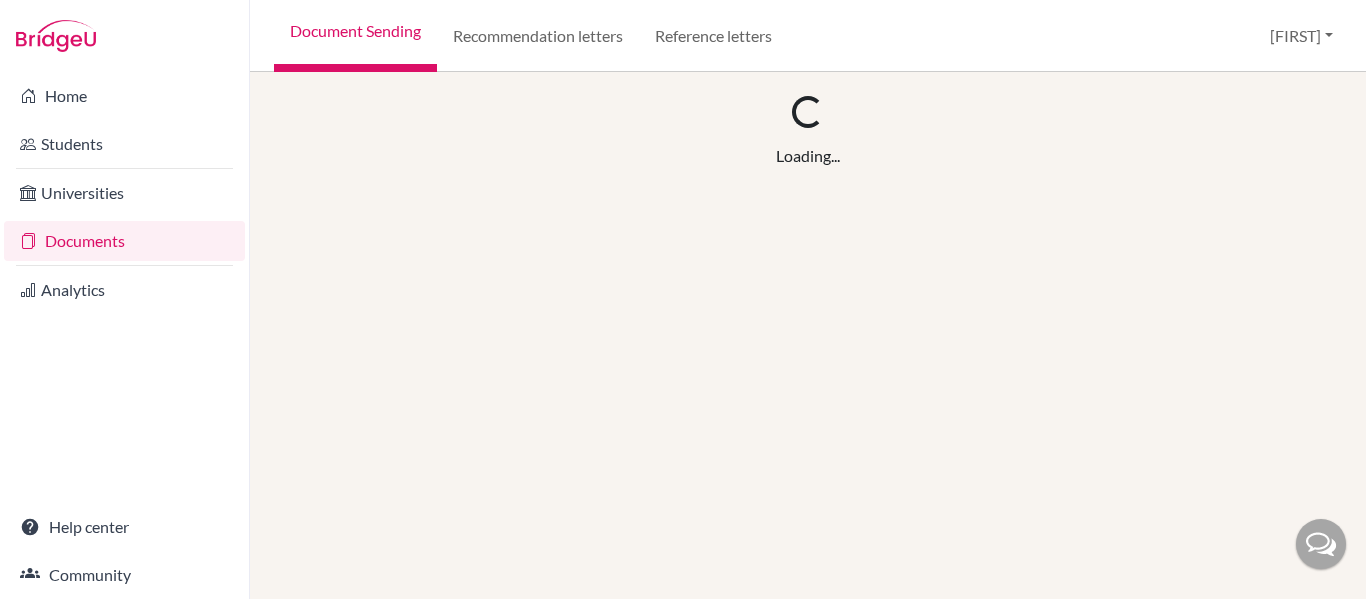scroll, scrollTop: 0, scrollLeft: 0, axis: both 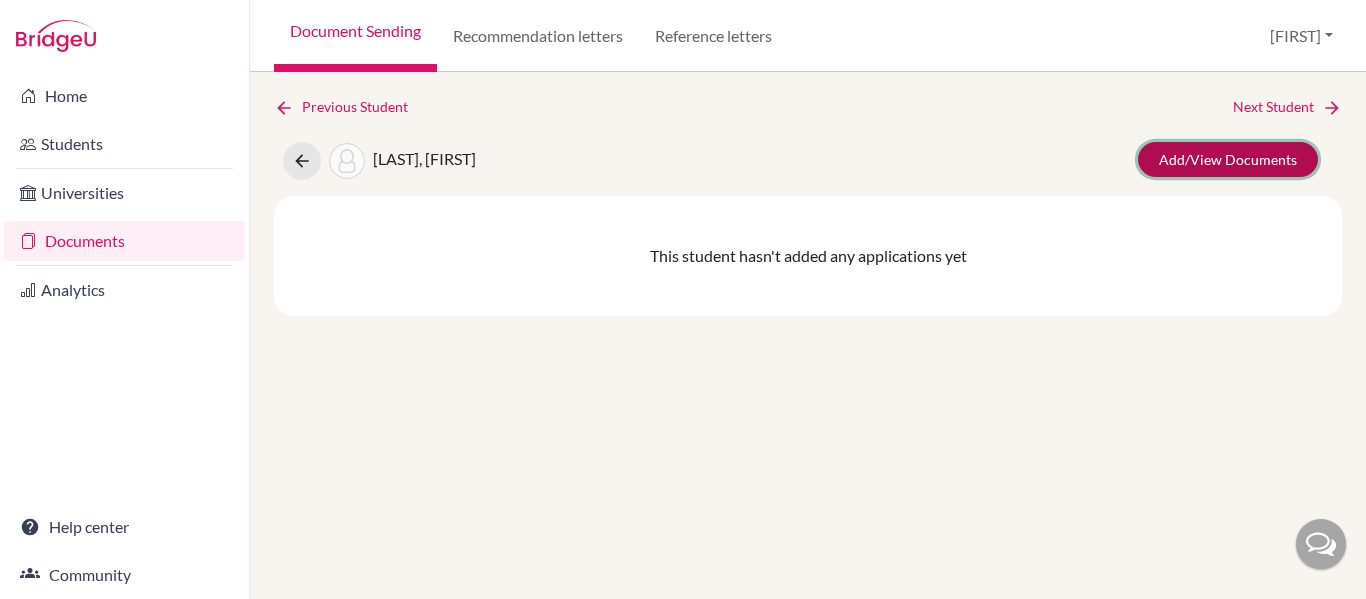 click on "Add/View Documents" at bounding box center [1228, 159] 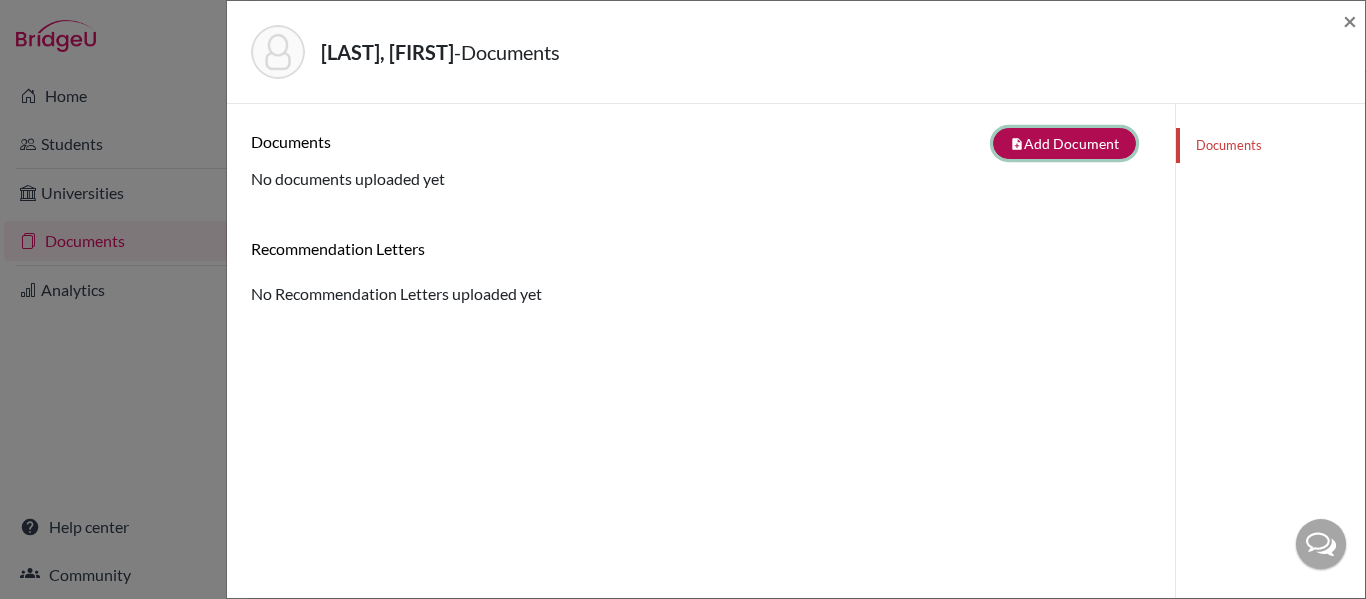 click on "note_add  Add Document" at bounding box center [1064, 143] 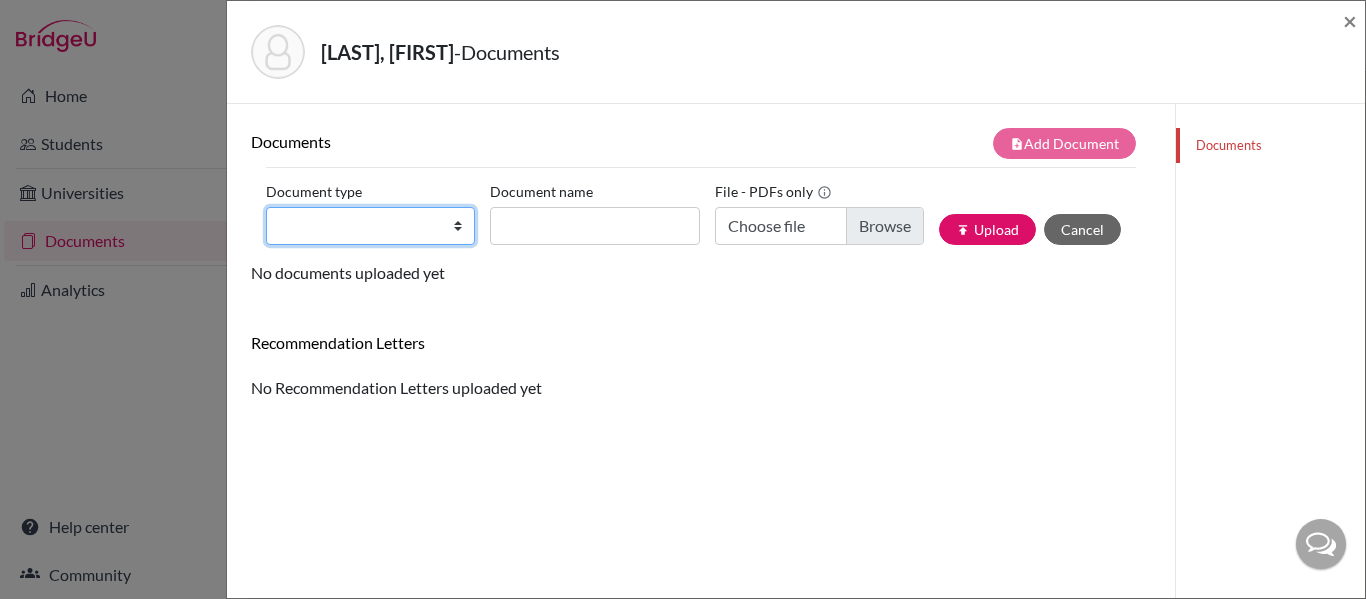 click on "Change explanation for Common App reports Counselor recommendation International official results School profile School report Teacher recommendation Transcript Transcript Courses Other" at bounding box center [370, 226] 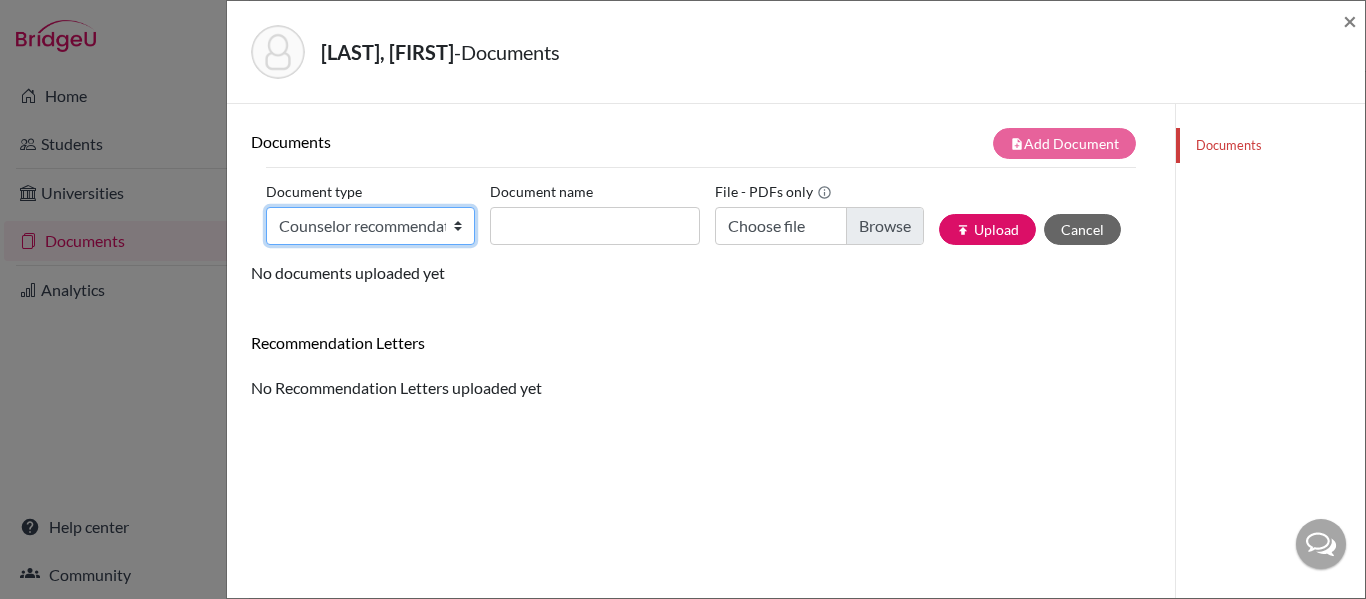 click on "Change explanation for Common App reports Counselor recommendation International official results School profile School report Teacher recommendation Transcript Transcript Courses Other" at bounding box center [370, 226] 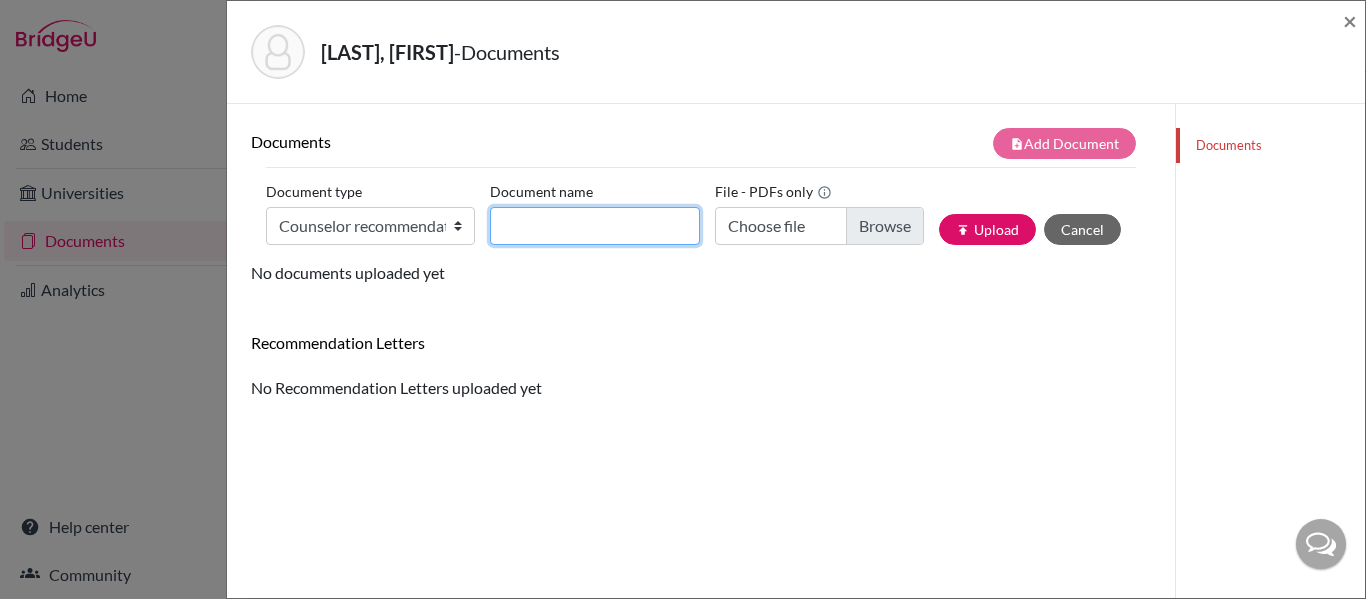 click on "Document name" 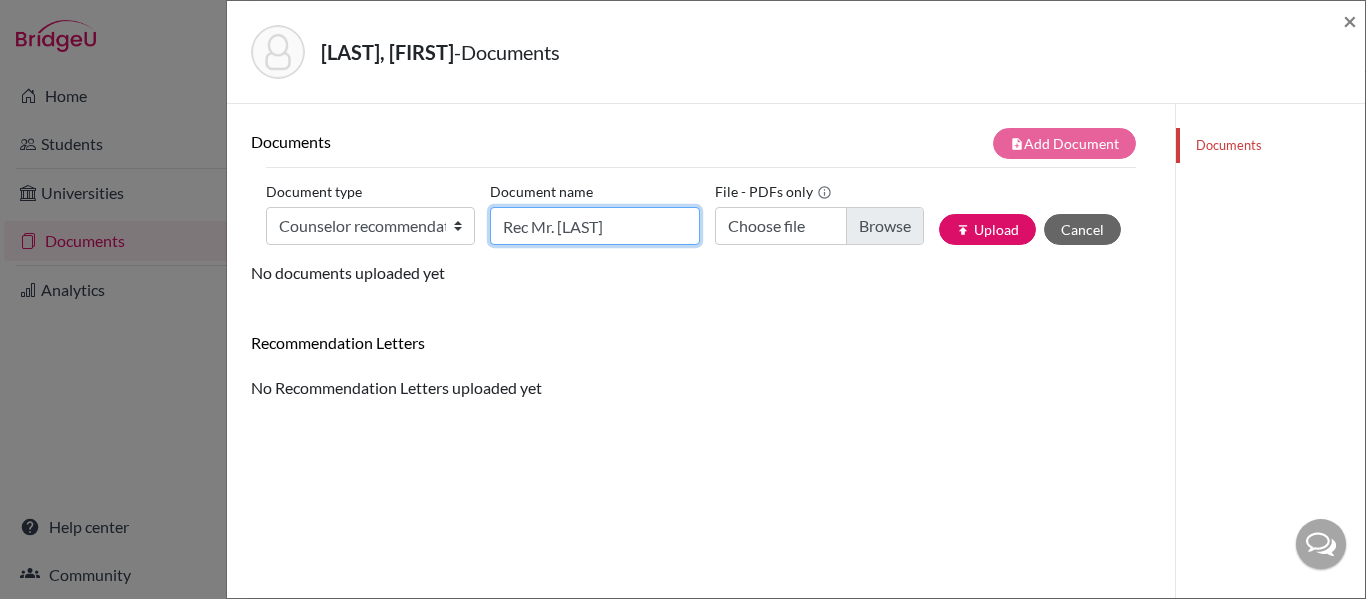 type on "Rec Mr. [LAST]" 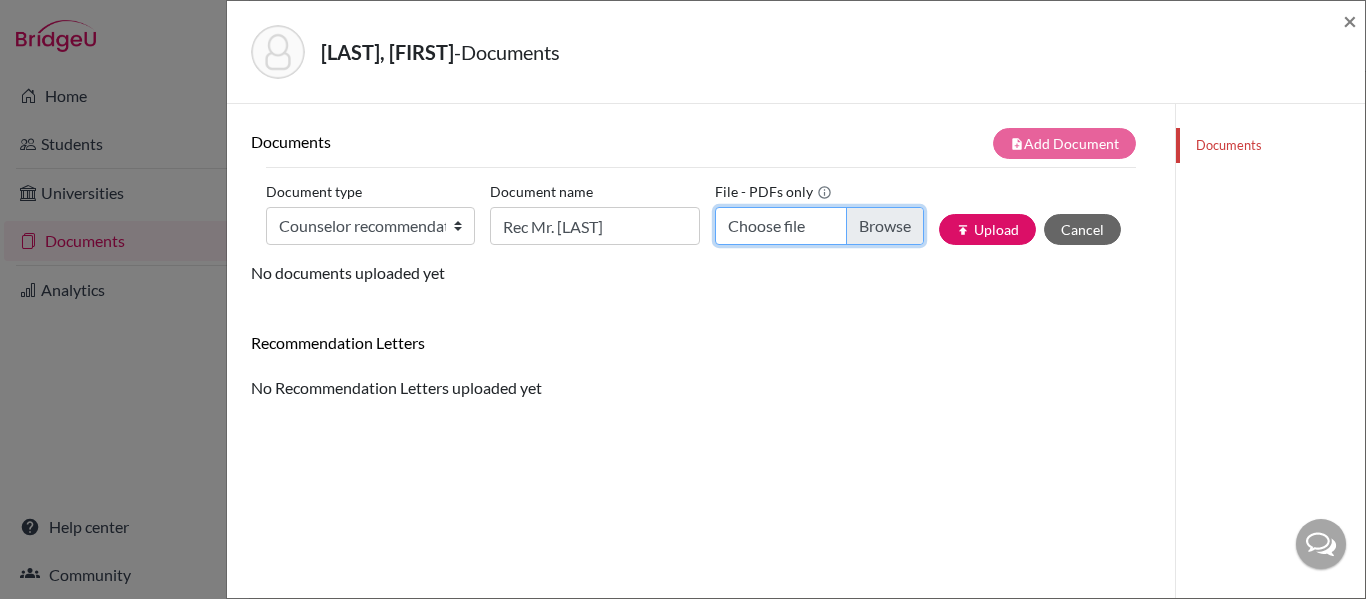 click on "Choose file" at bounding box center [819, 226] 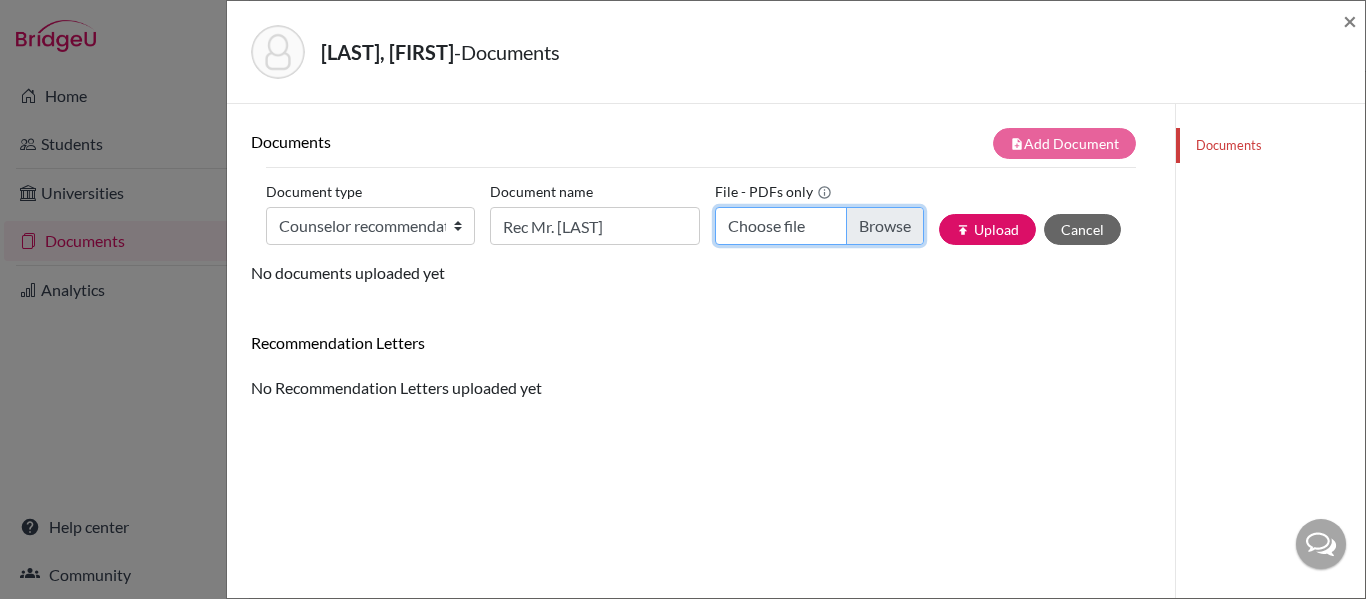 type on "C:\fakepath\[FULL_NAME] [DOCUMENT_TYPE].pdf" 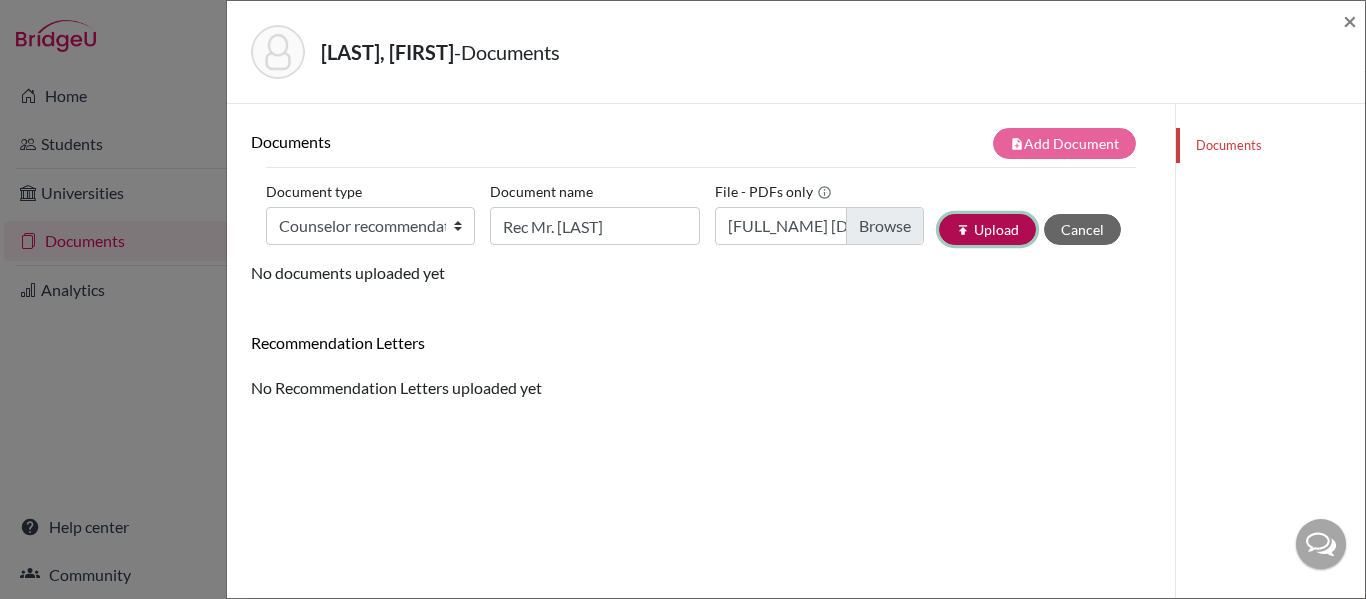 click on "publish  Upload" at bounding box center (987, 229) 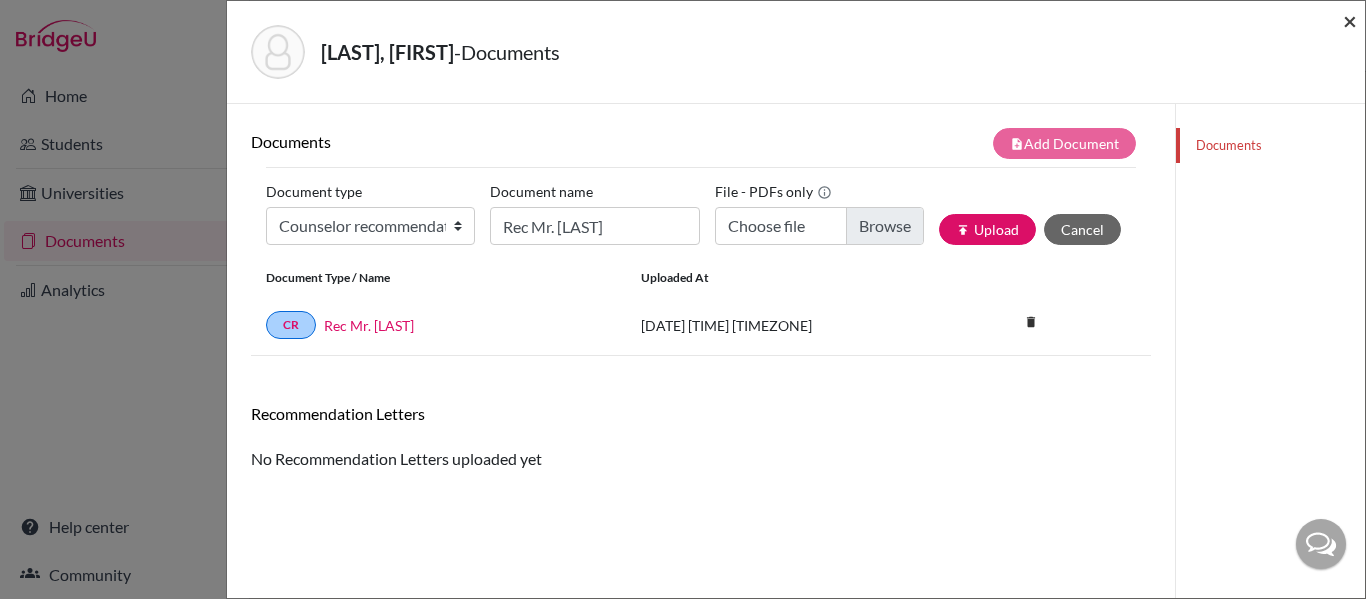 click on "×" at bounding box center (1350, 20) 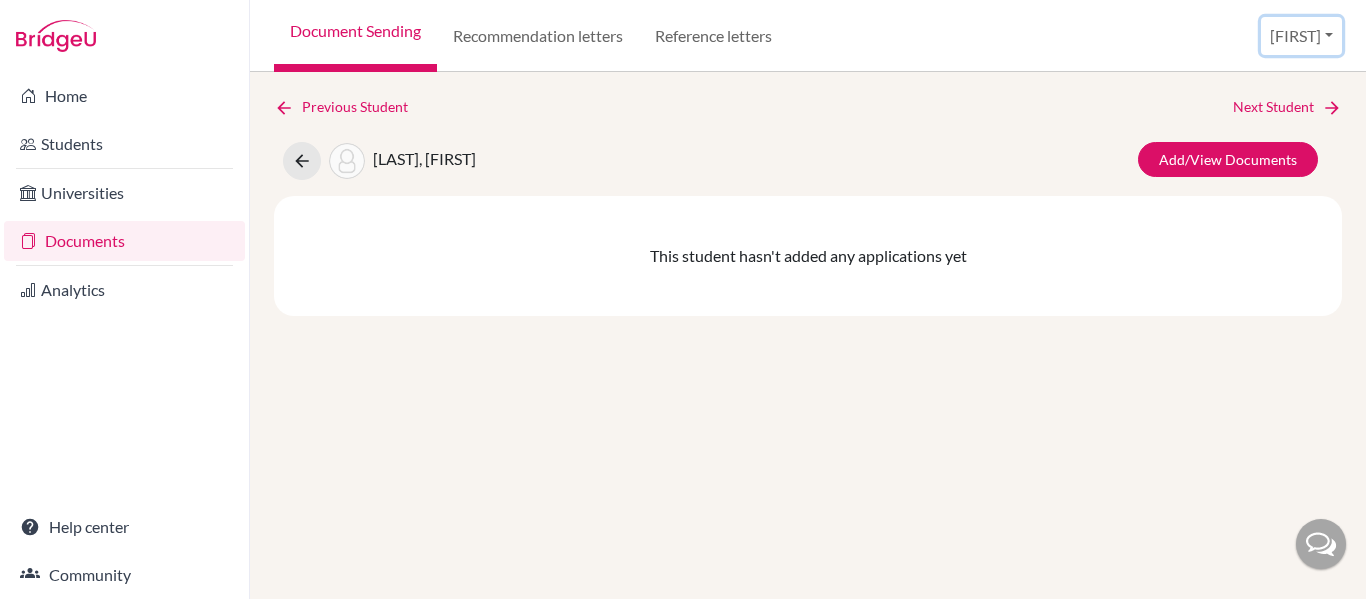 click on "[FIRST]" at bounding box center [1301, 36] 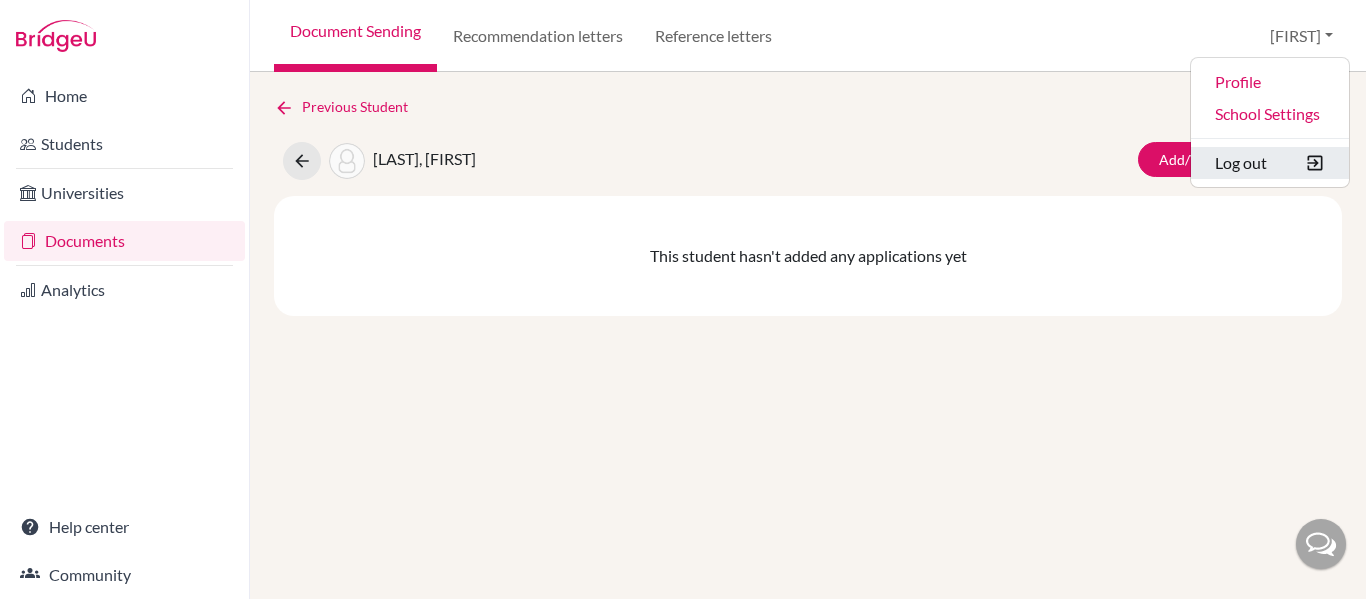 click on "Log out" at bounding box center [1270, 163] 